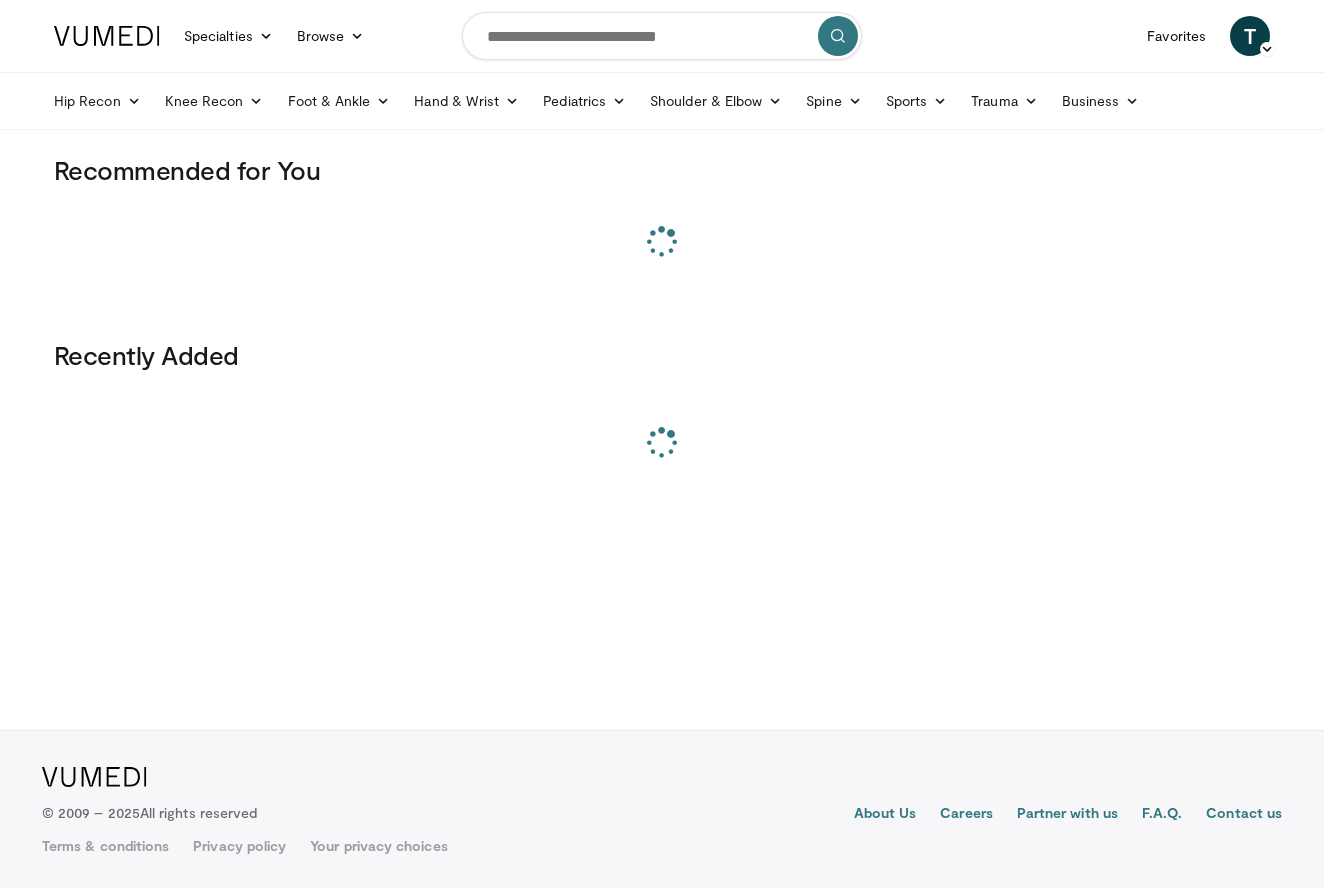 scroll, scrollTop: 0, scrollLeft: 0, axis: both 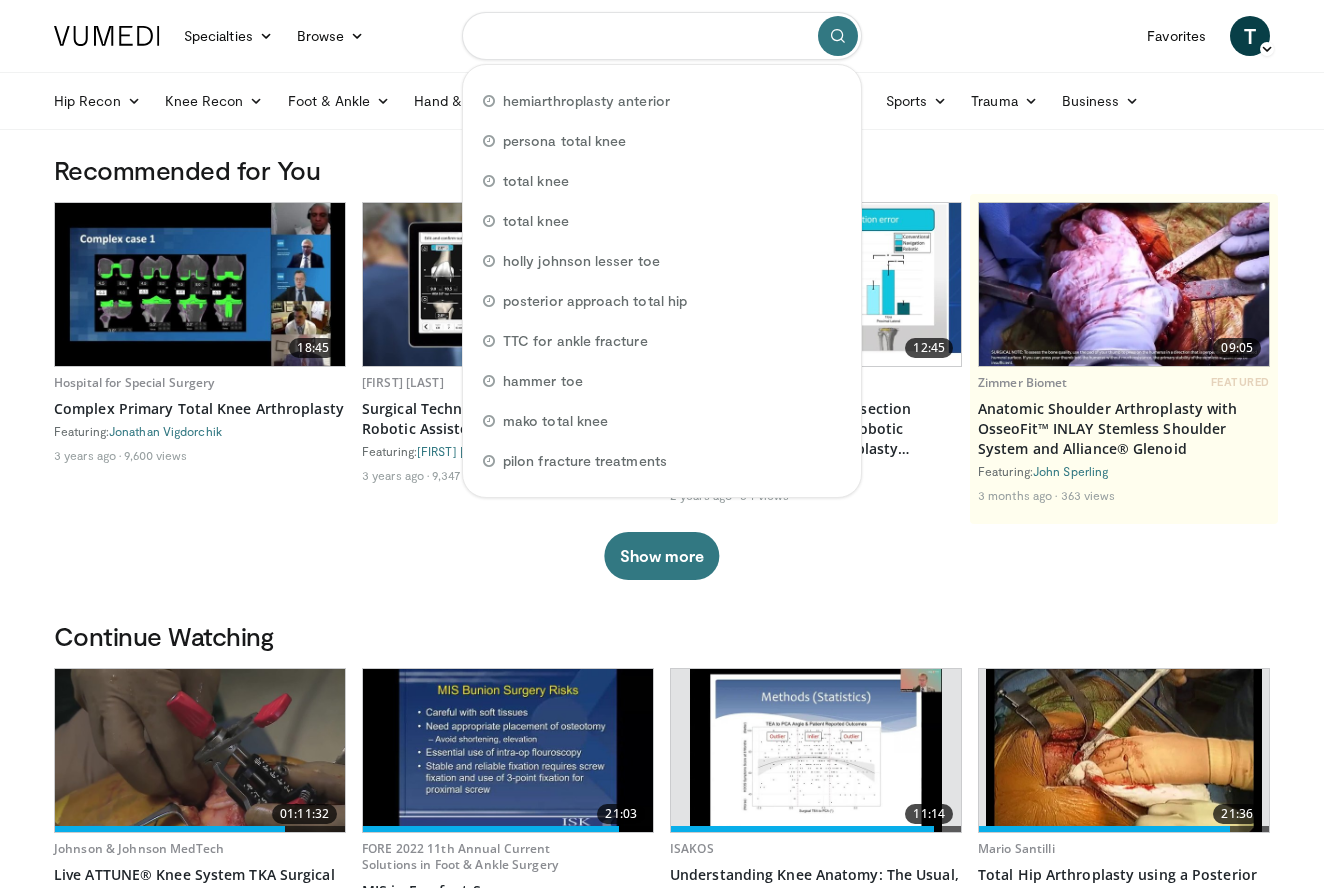 click at bounding box center [662, 36] 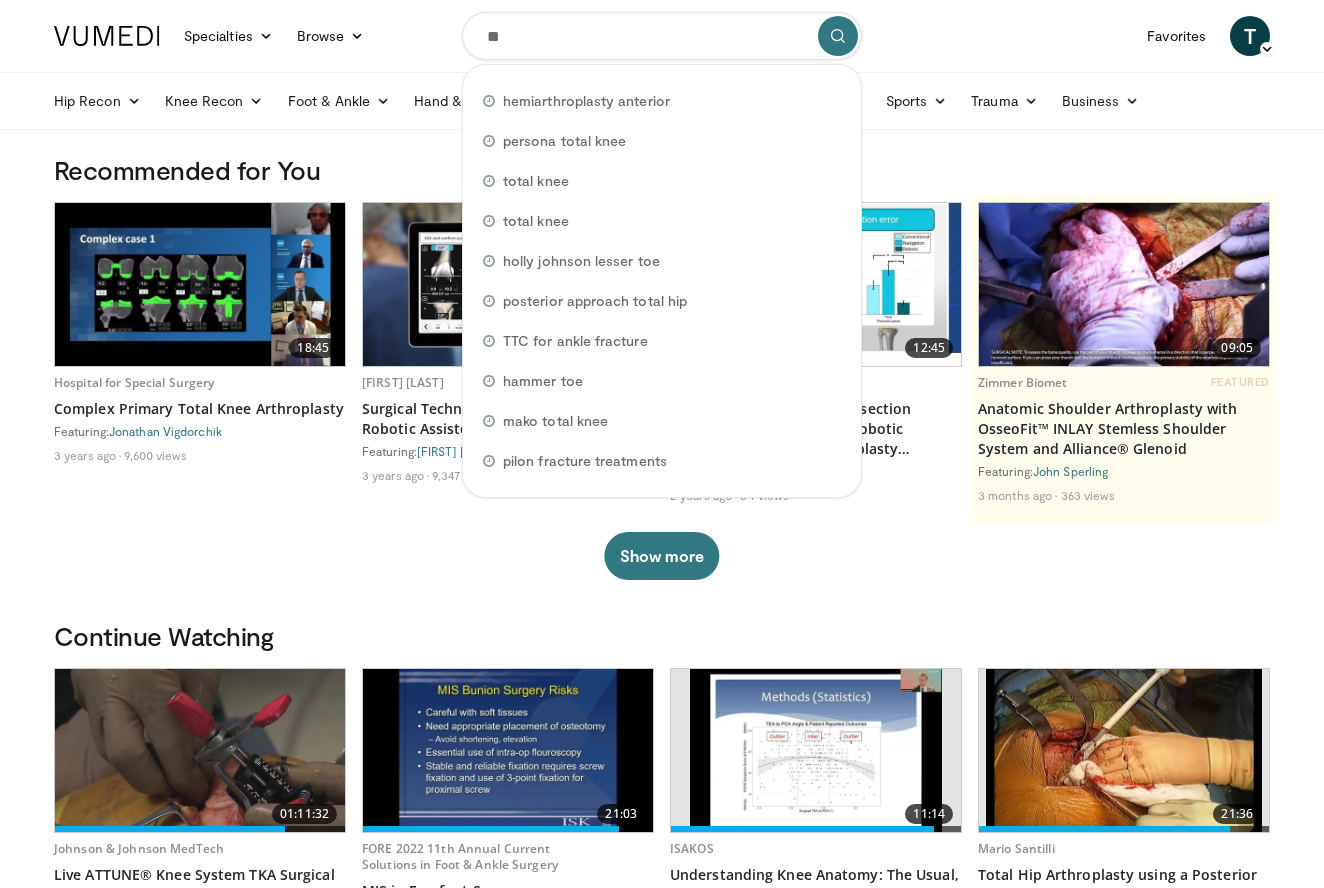 type on "***" 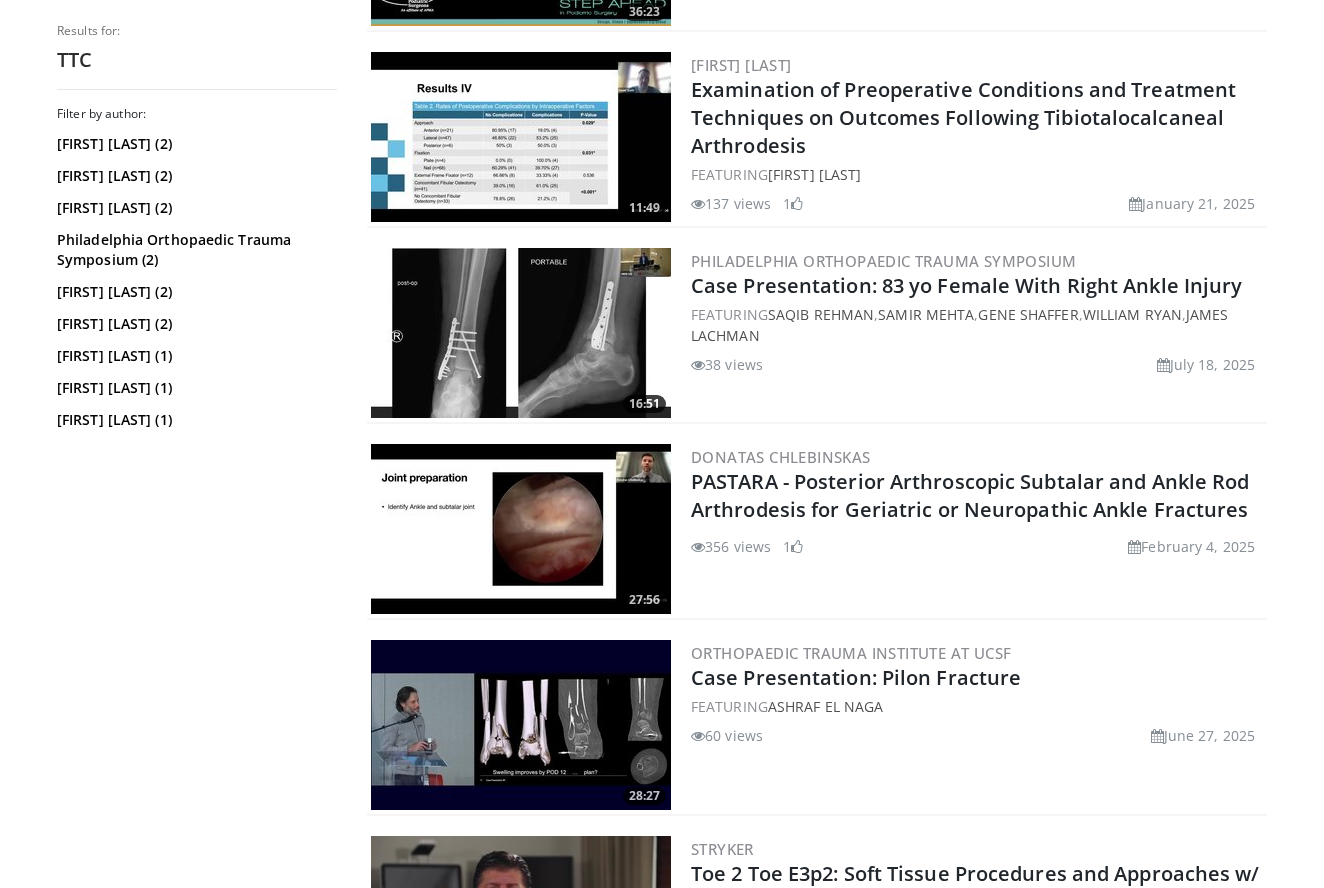 scroll, scrollTop: 1355, scrollLeft: 0, axis: vertical 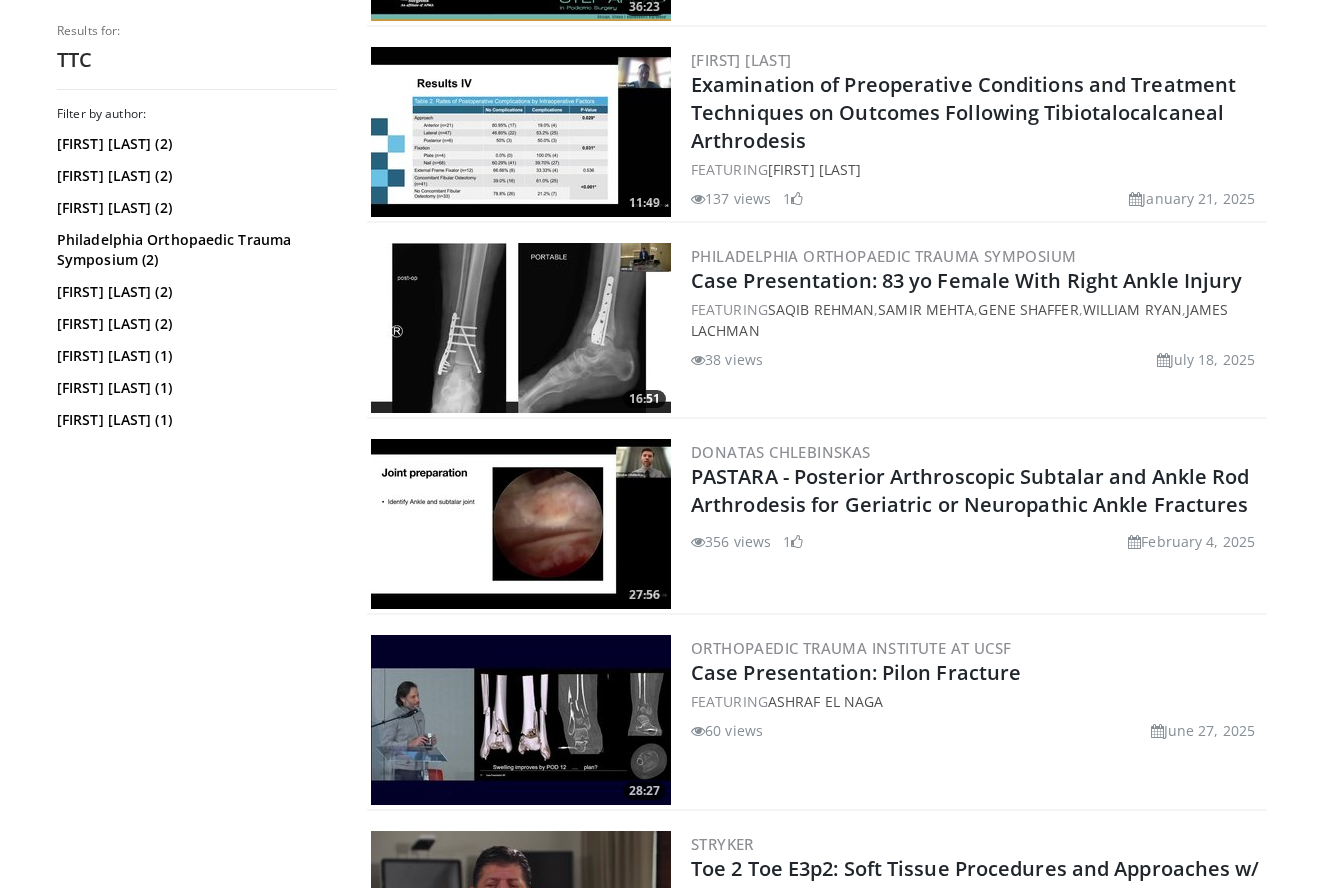 click at bounding box center [521, 524] 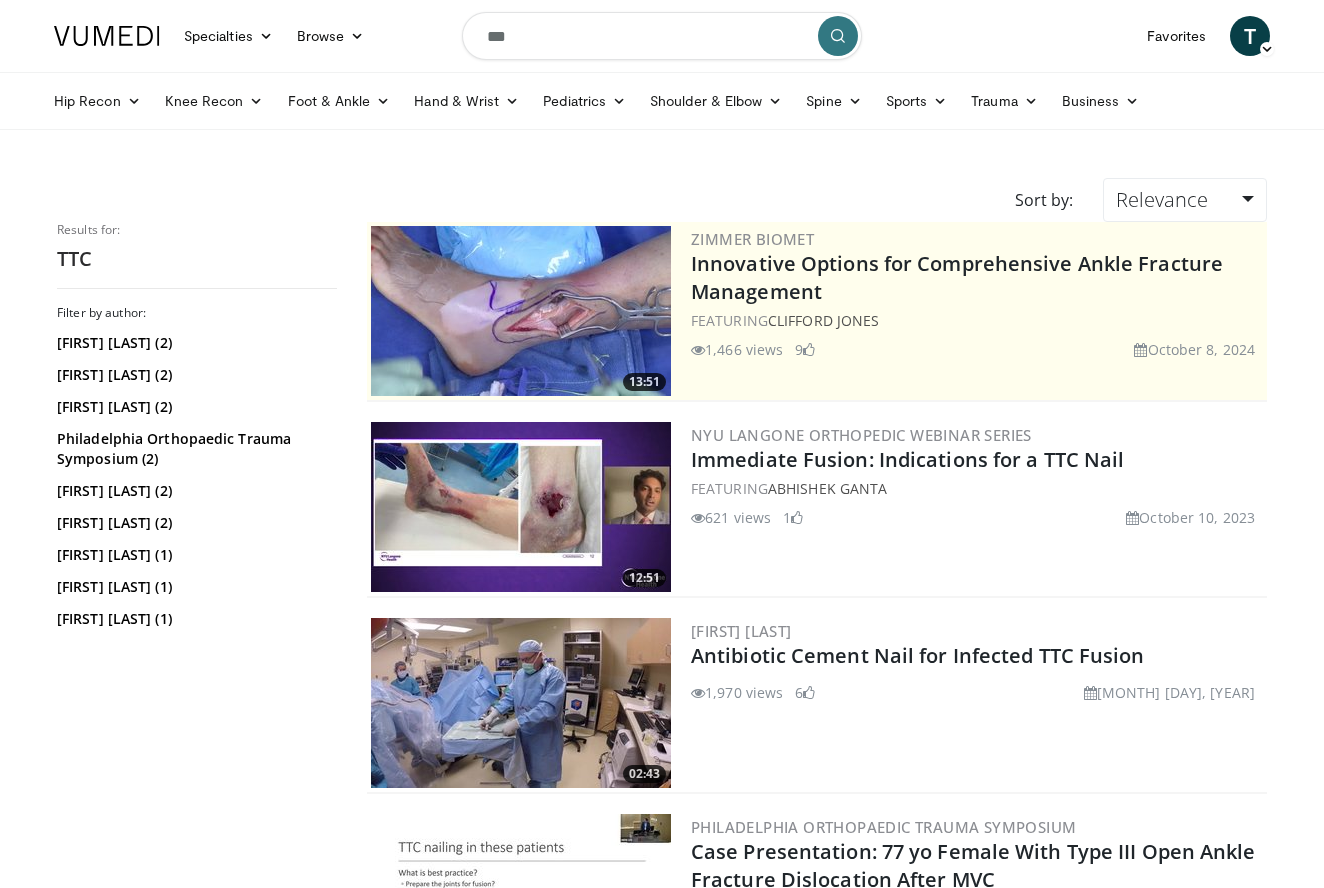 scroll, scrollTop: 0, scrollLeft: 0, axis: both 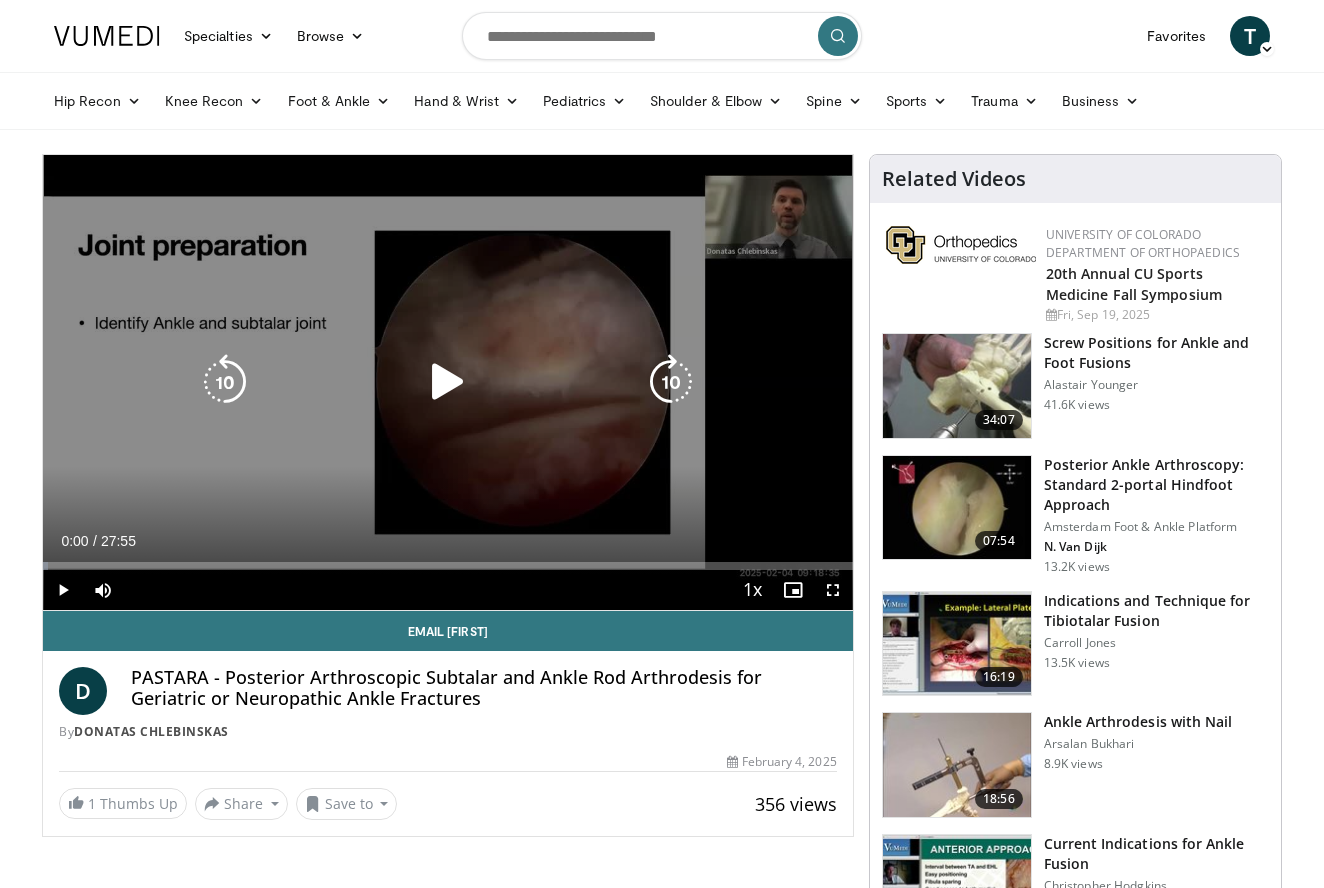 click at bounding box center (448, 382) 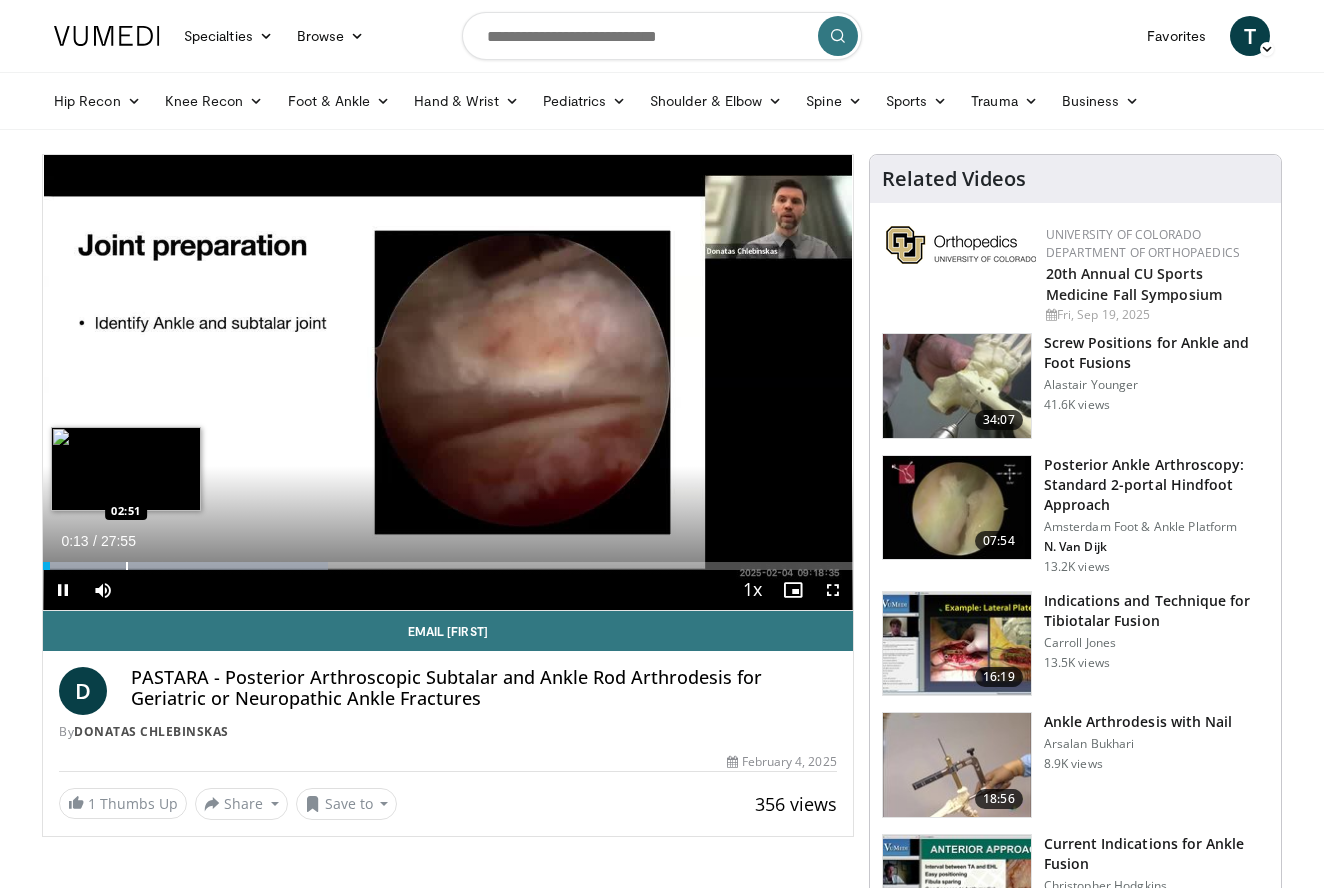 click at bounding box center [127, 566] 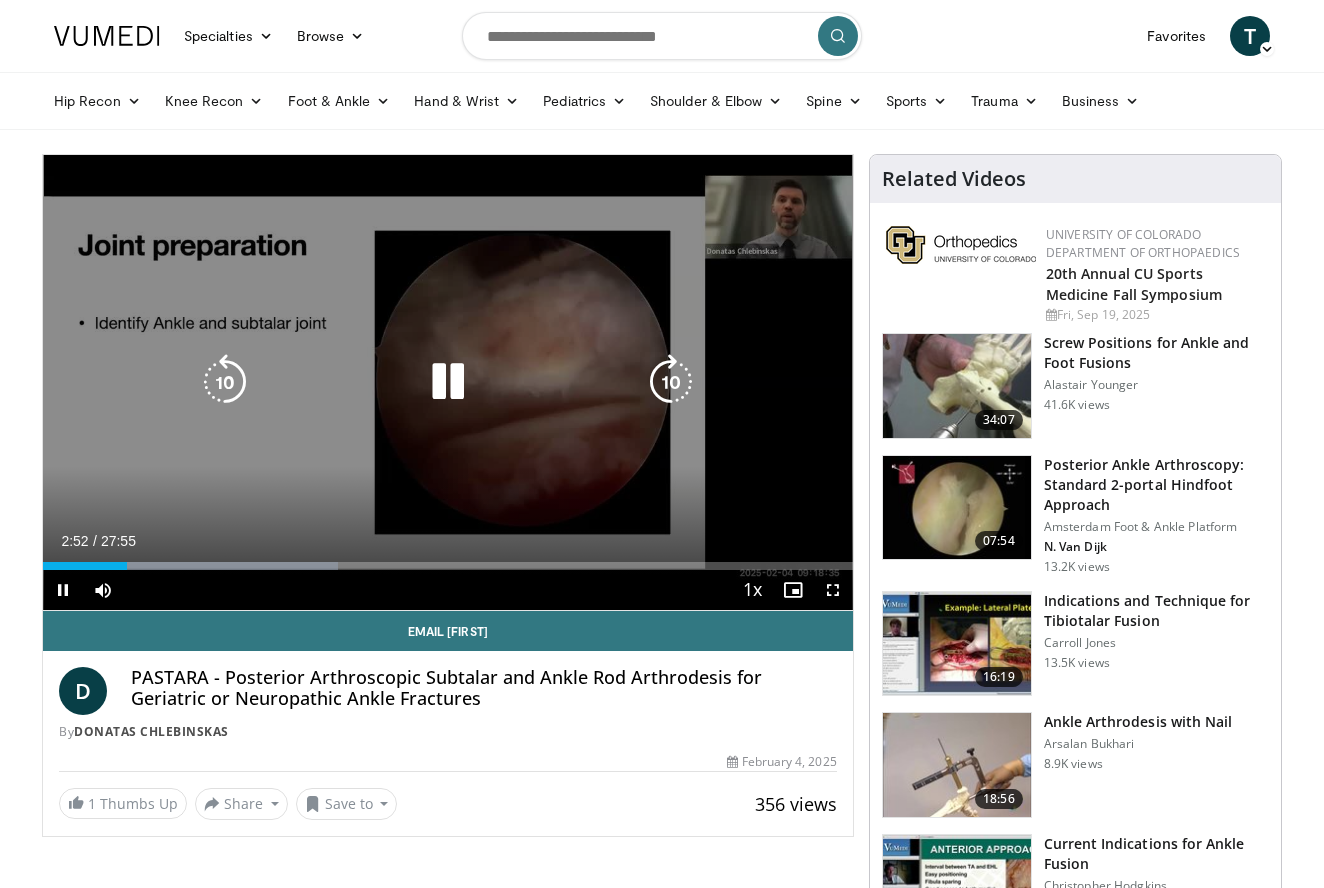 click on "**********" at bounding box center (448, 383) 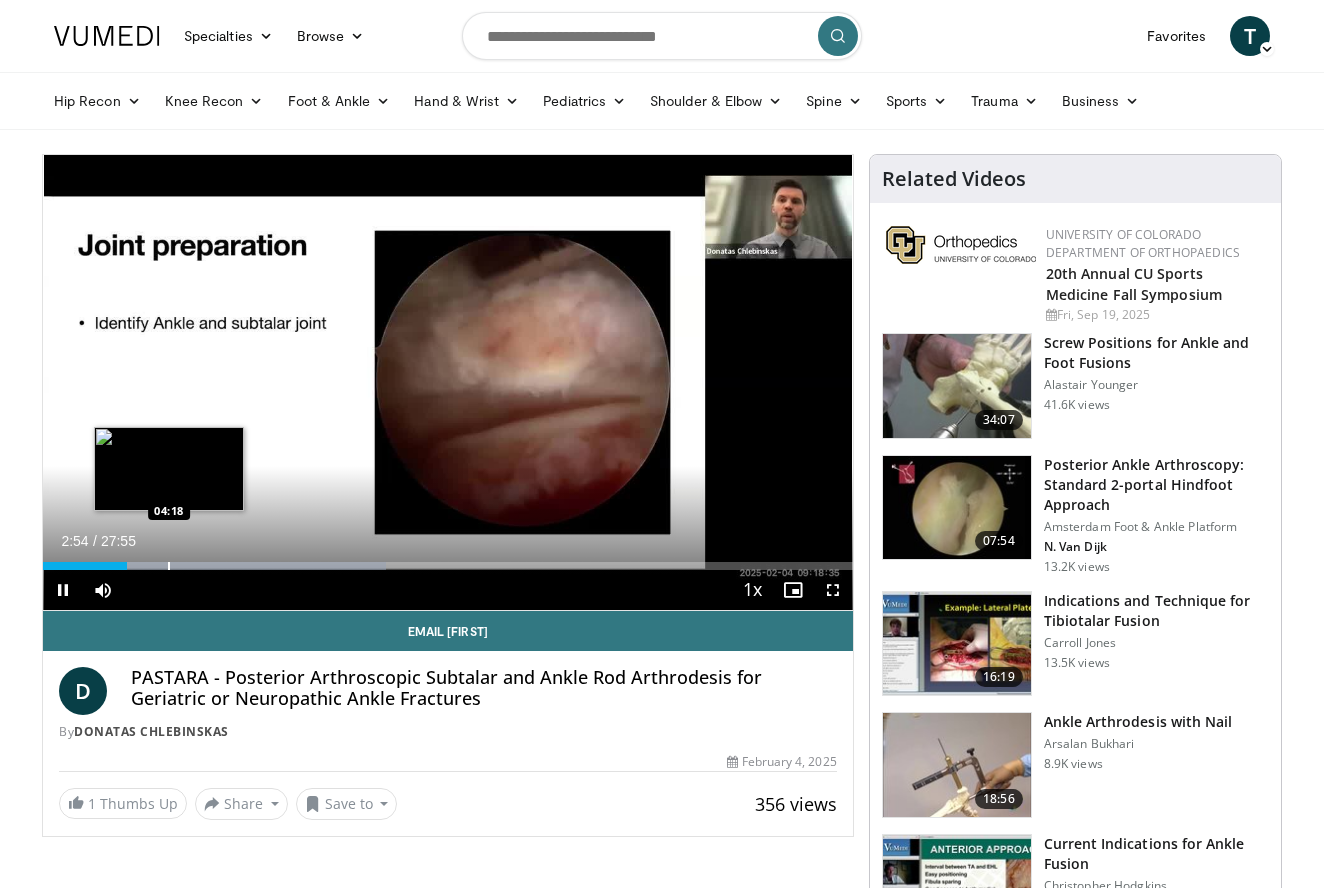 click at bounding box center (169, 566) 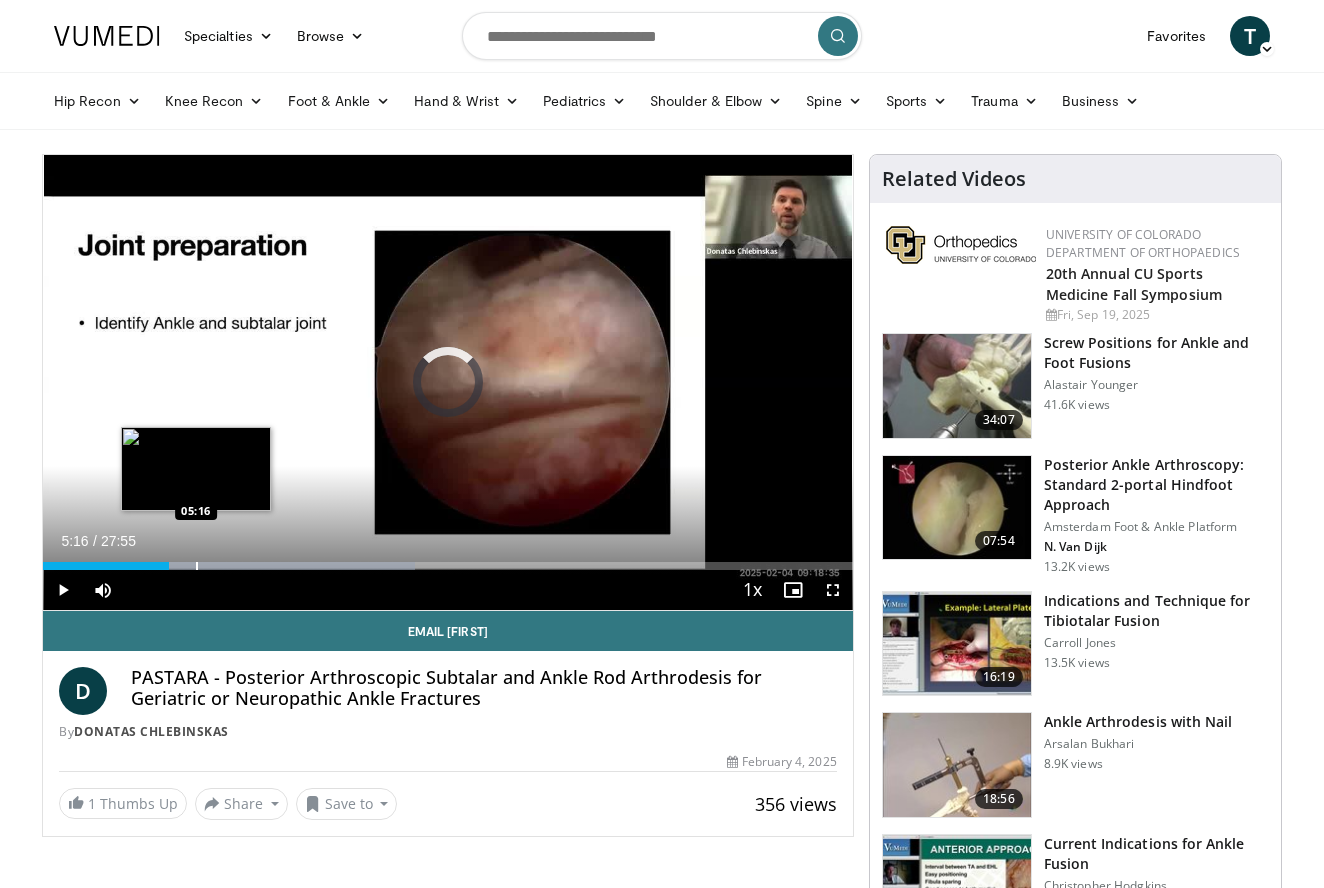 click at bounding box center [197, 566] 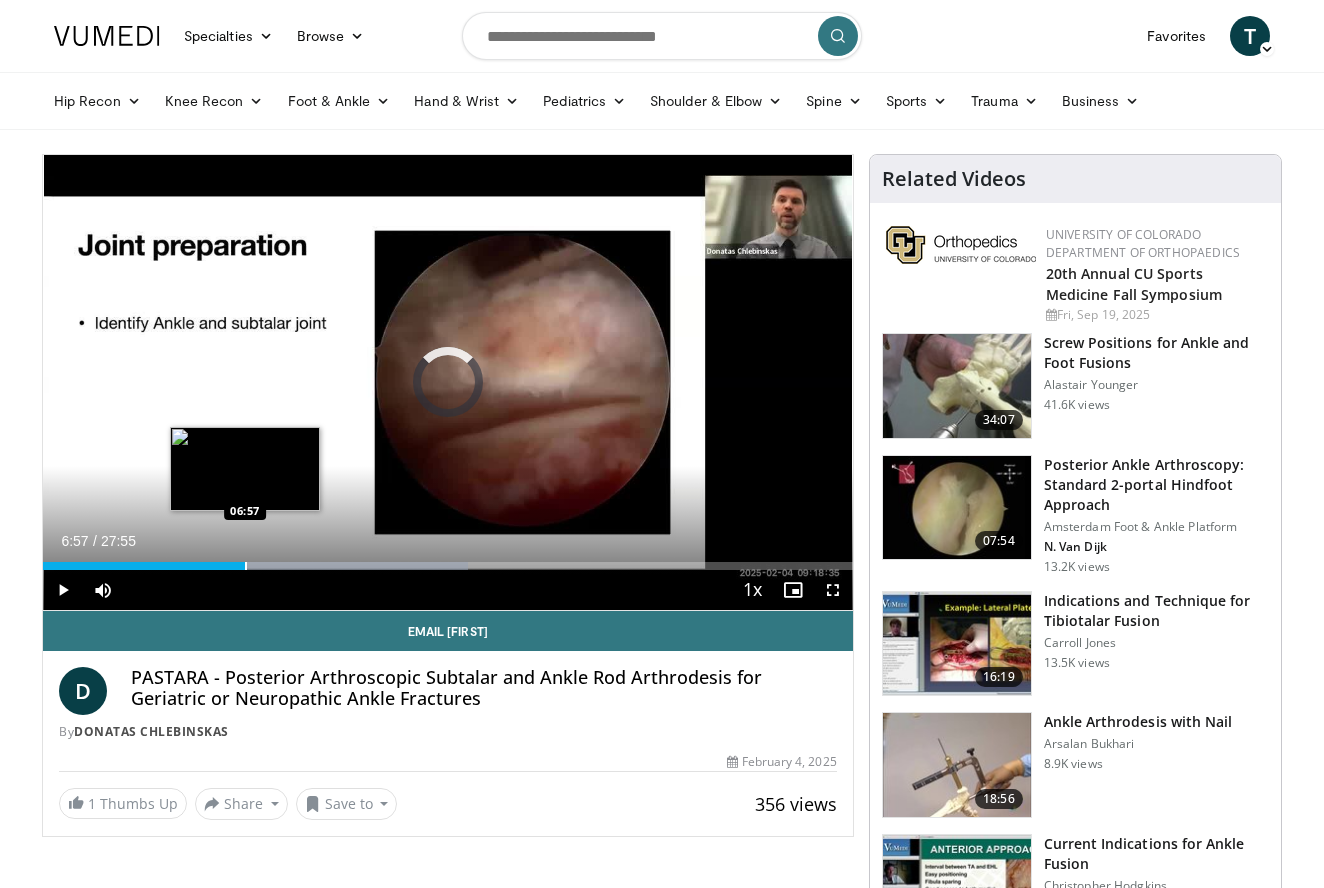 click at bounding box center (246, 566) 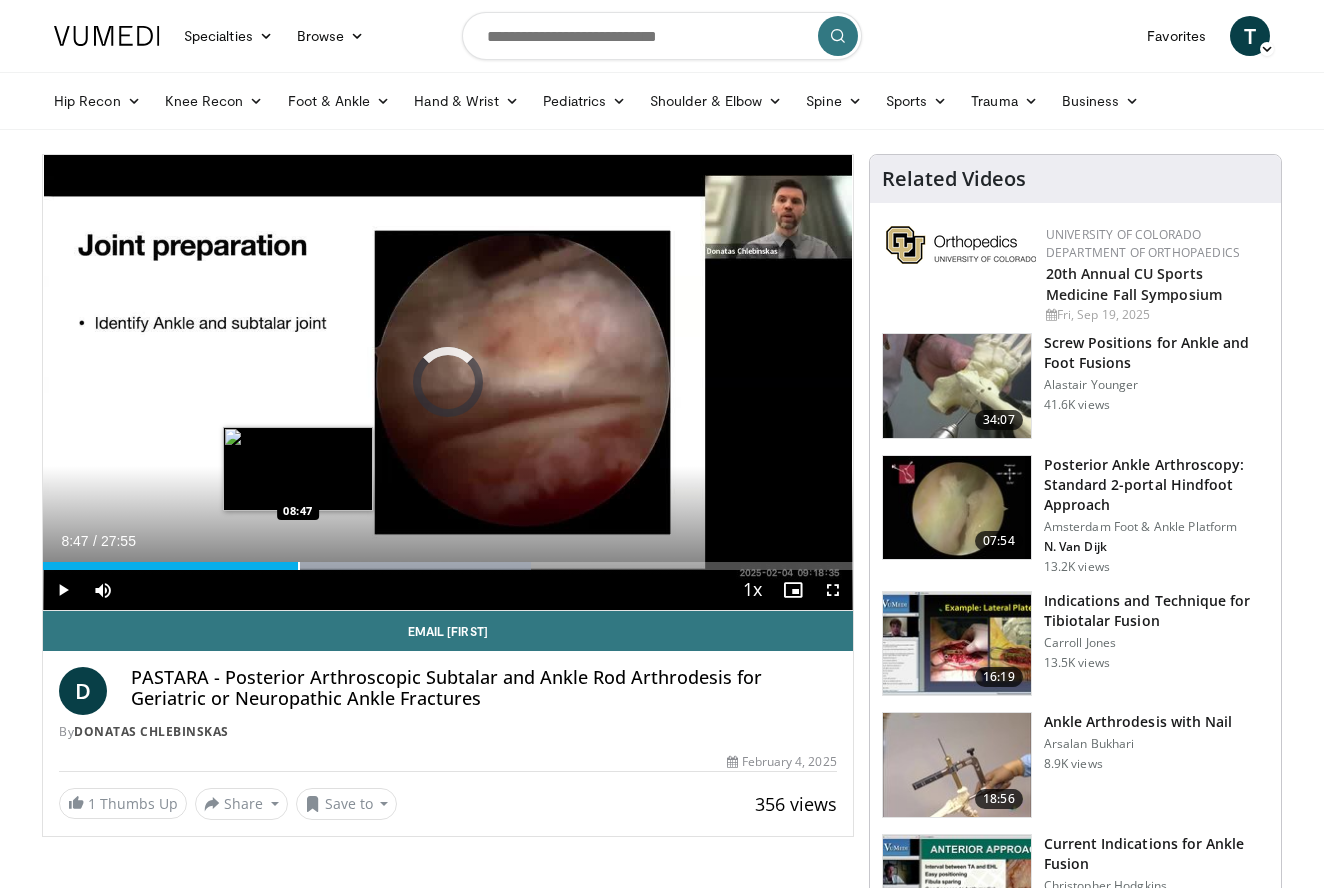 click at bounding box center (299, 566) 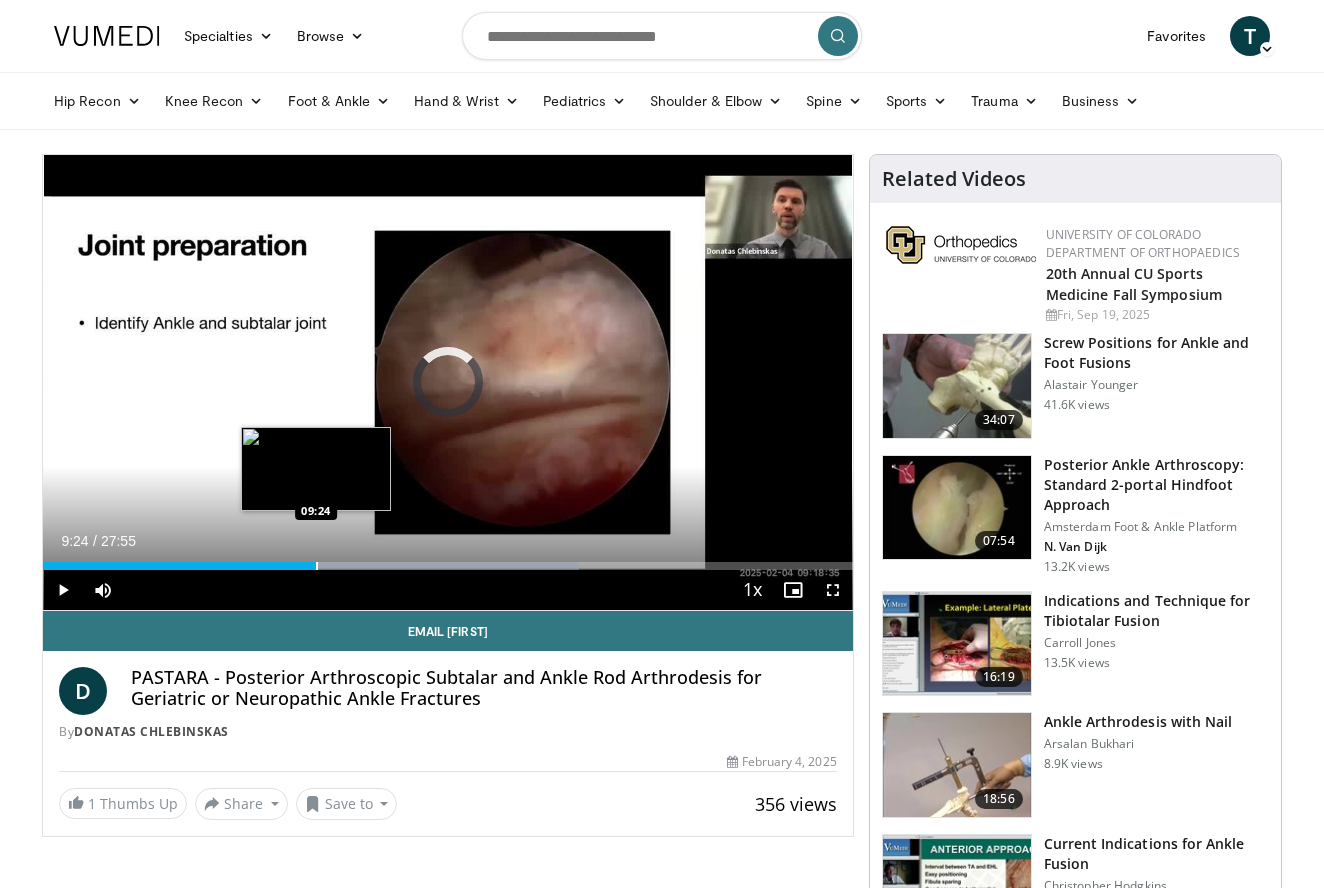 click at bounding box center (317, 566) 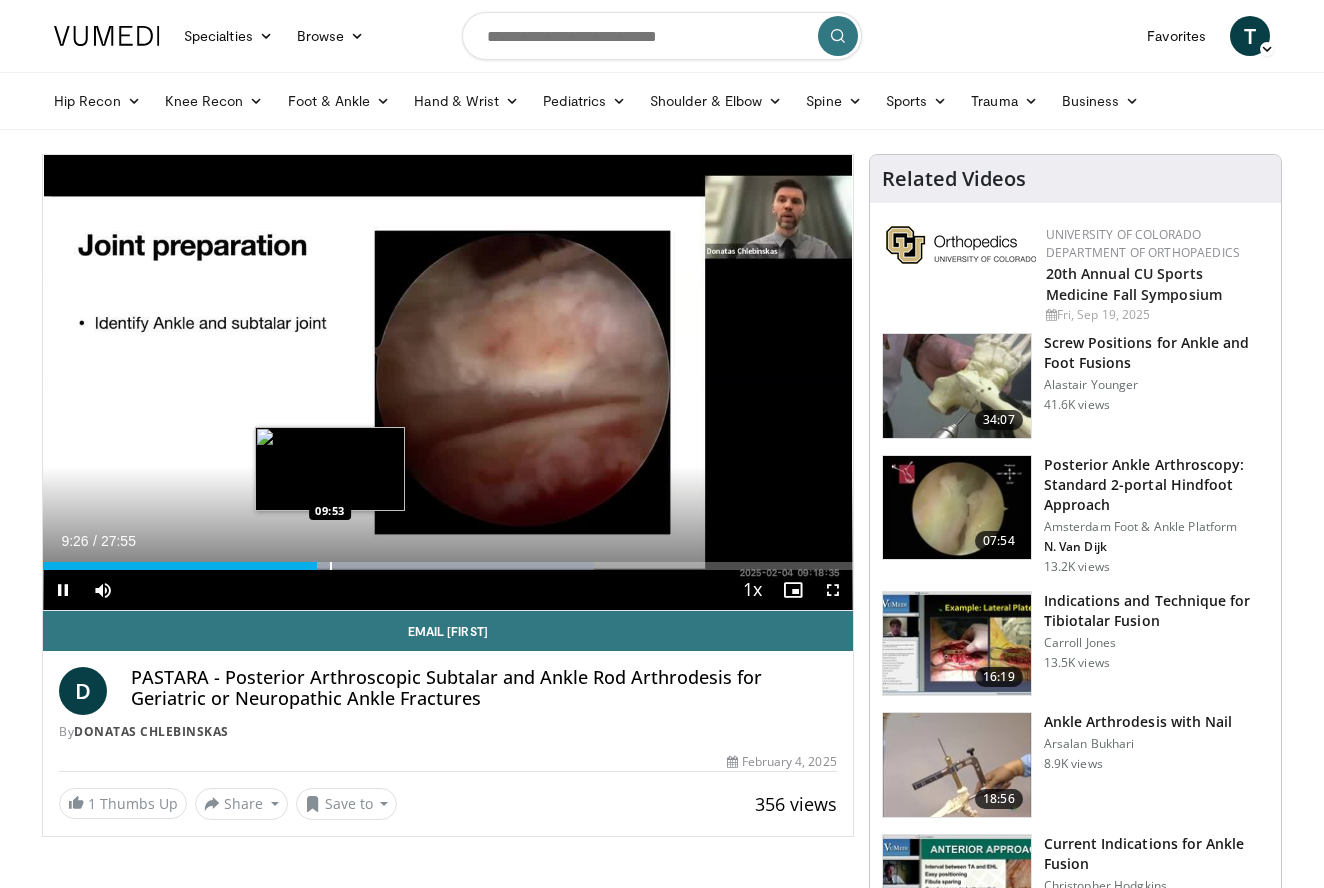 click at bounding box center [331, 566] 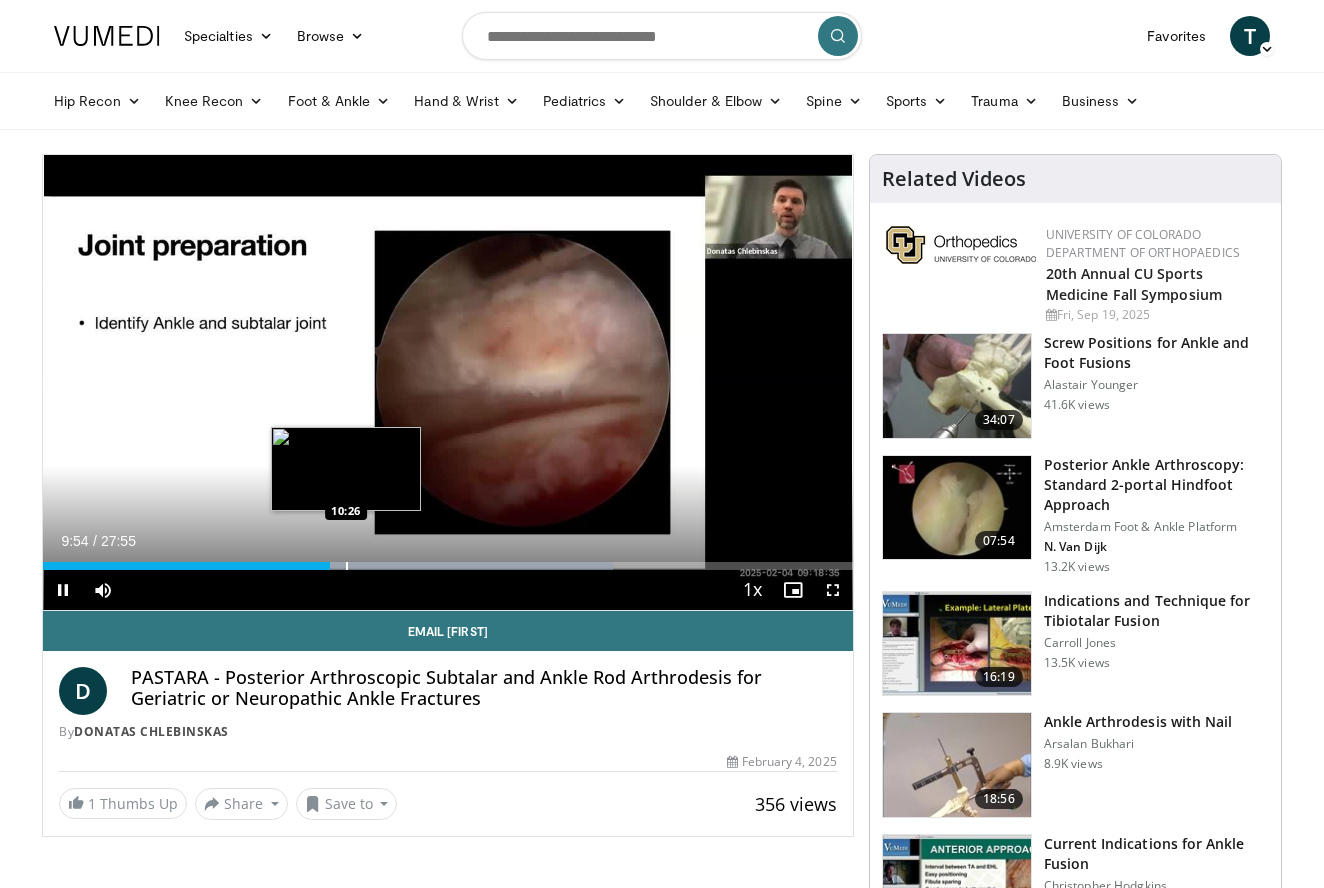 click at bounding box center (347, 566) 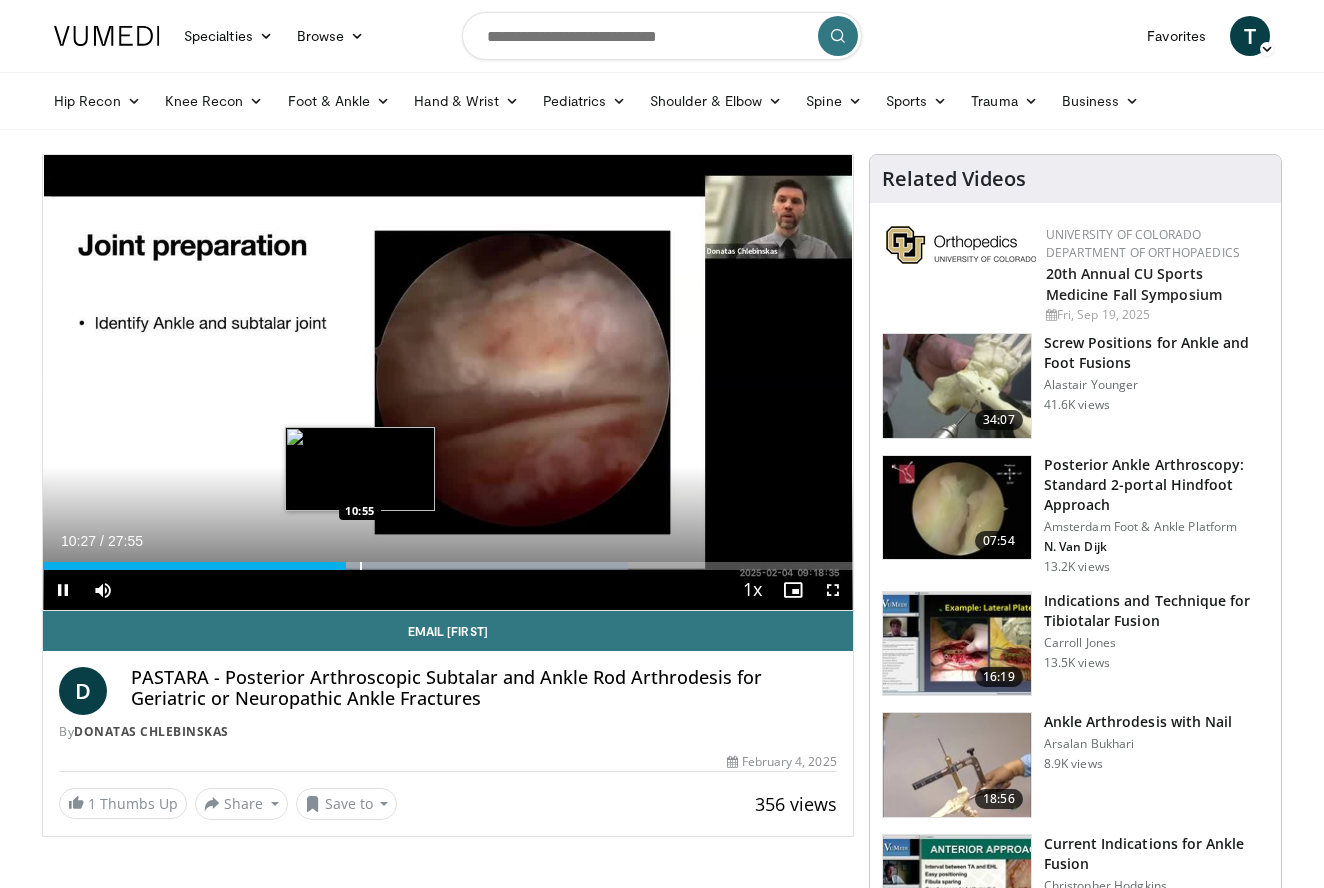 click at bounding box center [361, 566] 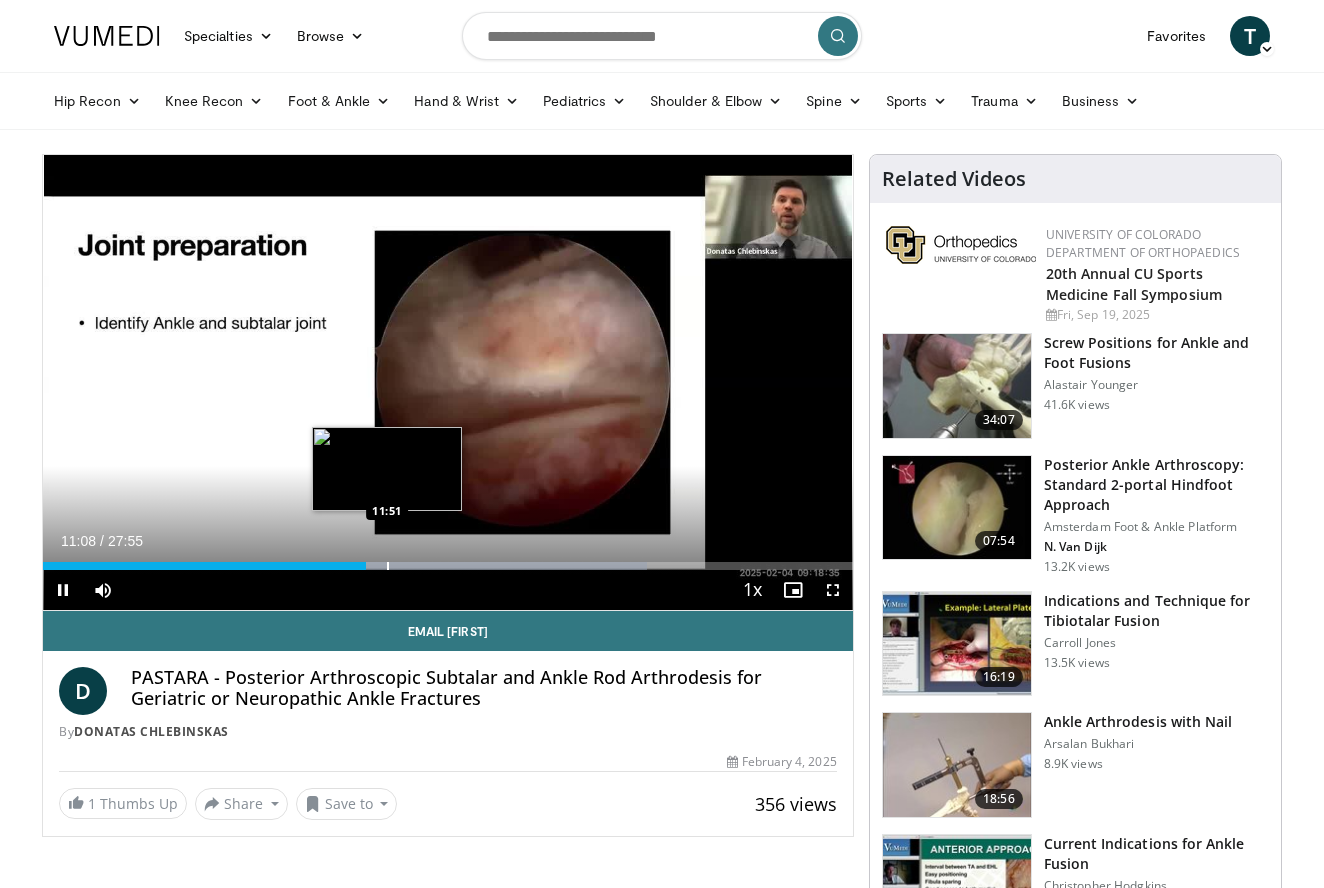 click at bounding box center (388, 566) 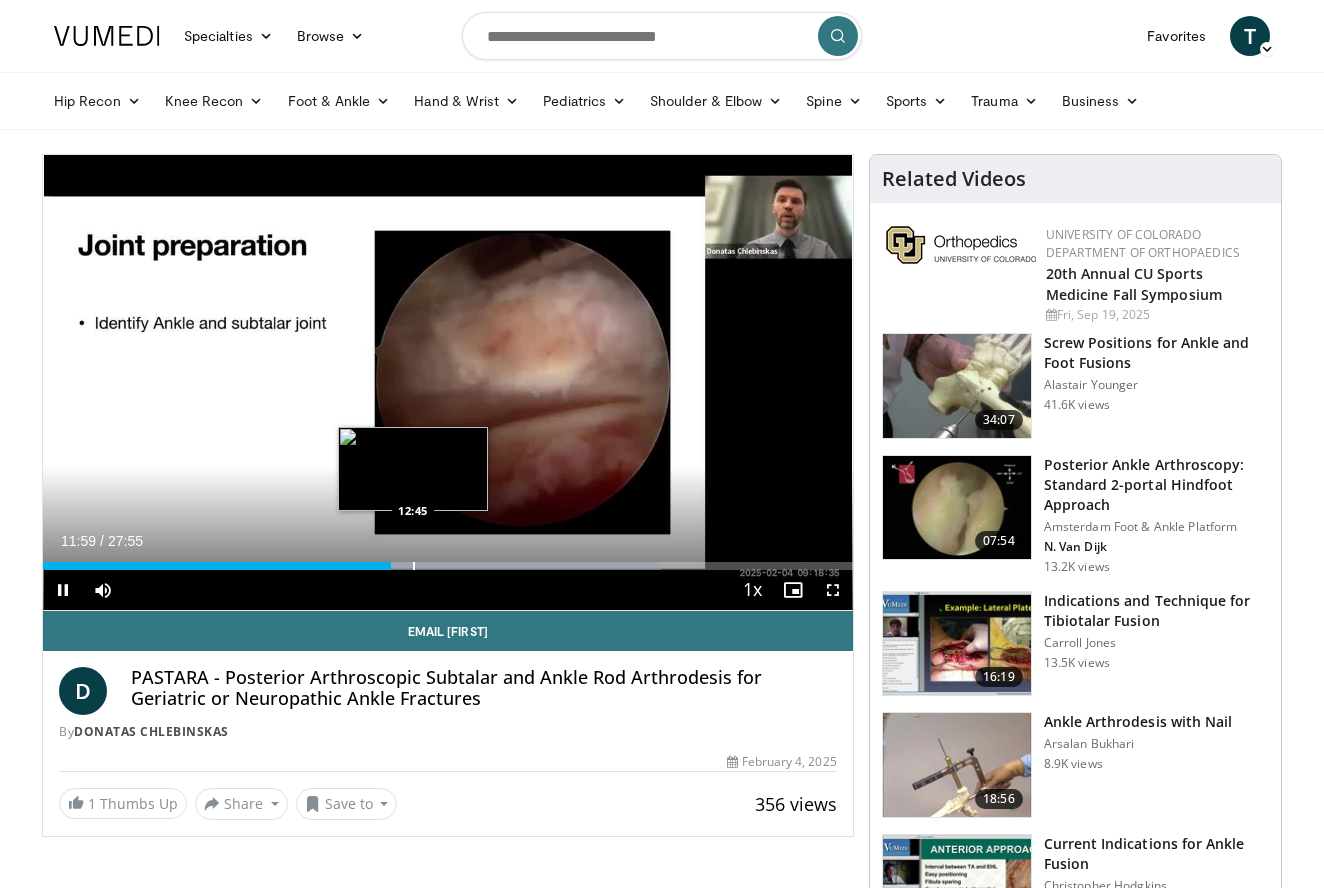 click at bounding box center [414, 566] 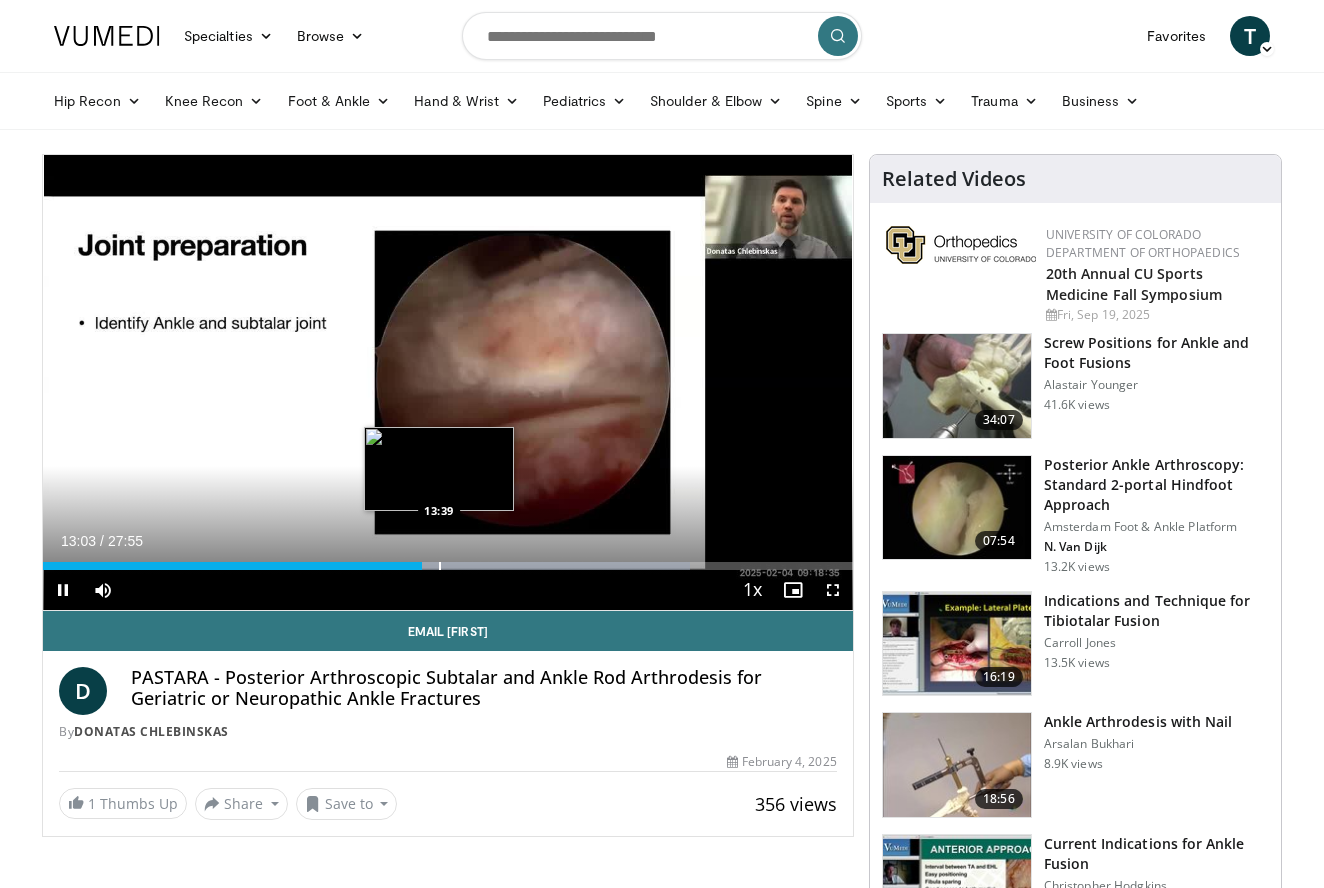 click at bounding box center [440, 566] 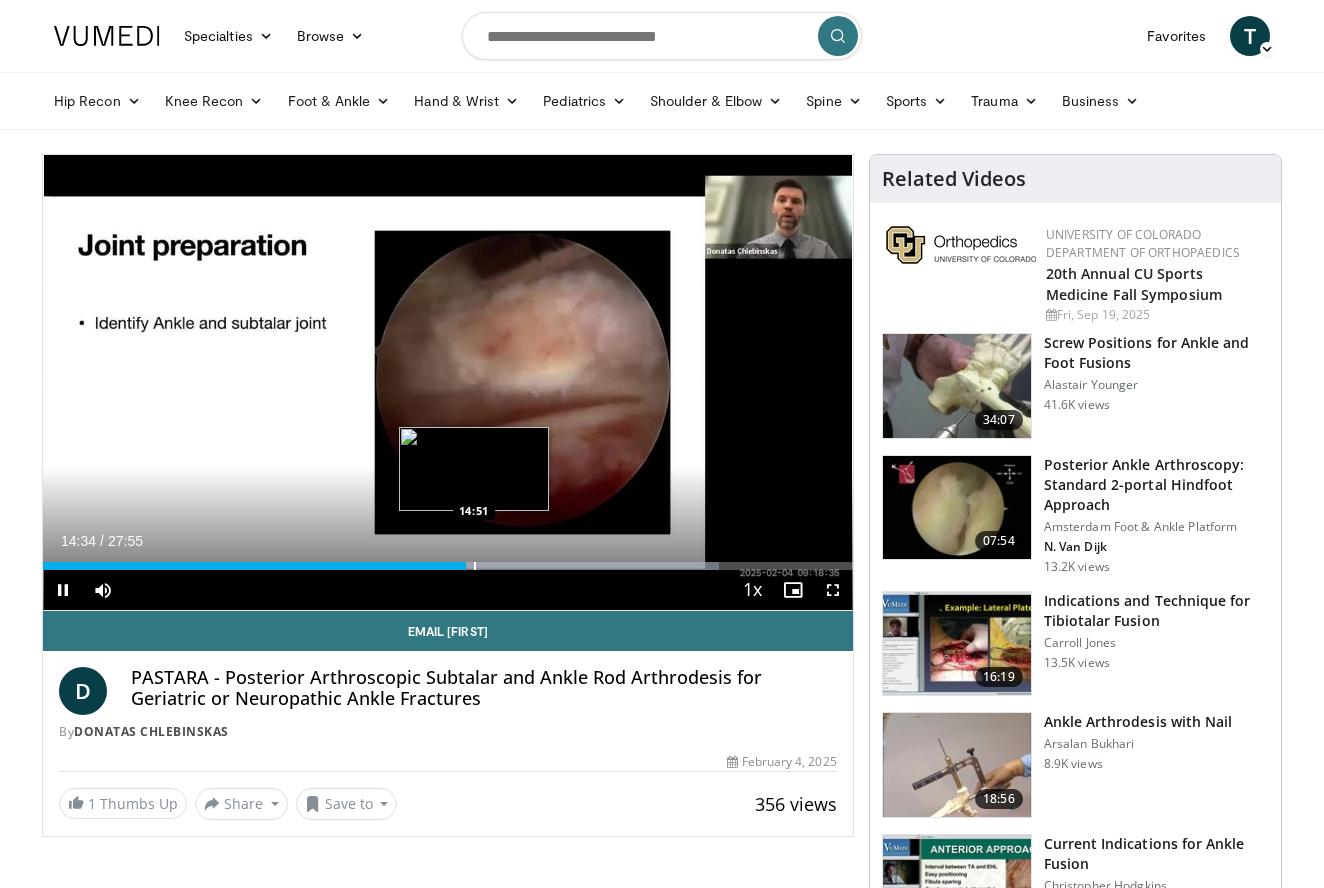 click at bounding box center (475, 566) 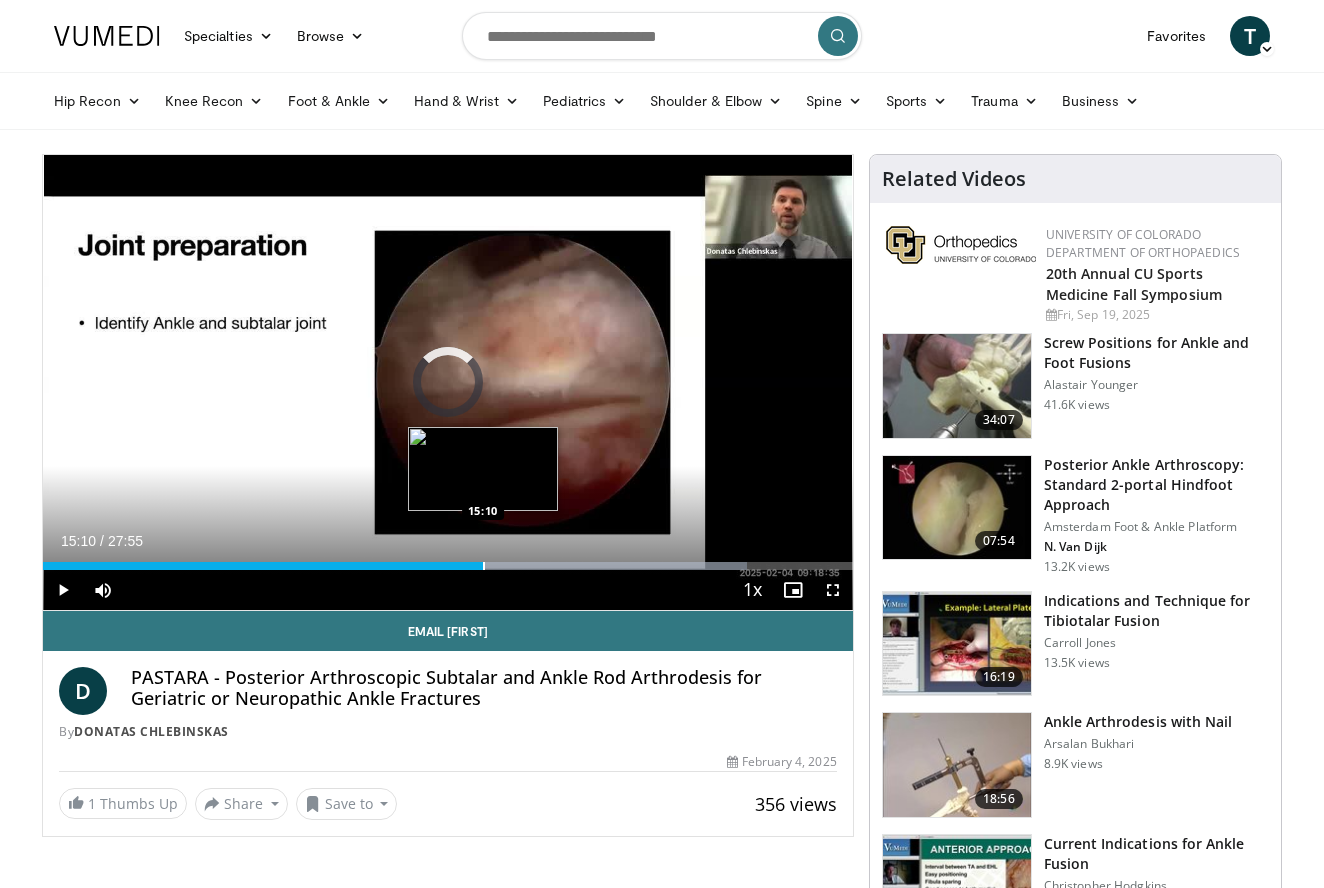click at bounding box center (484, 566) 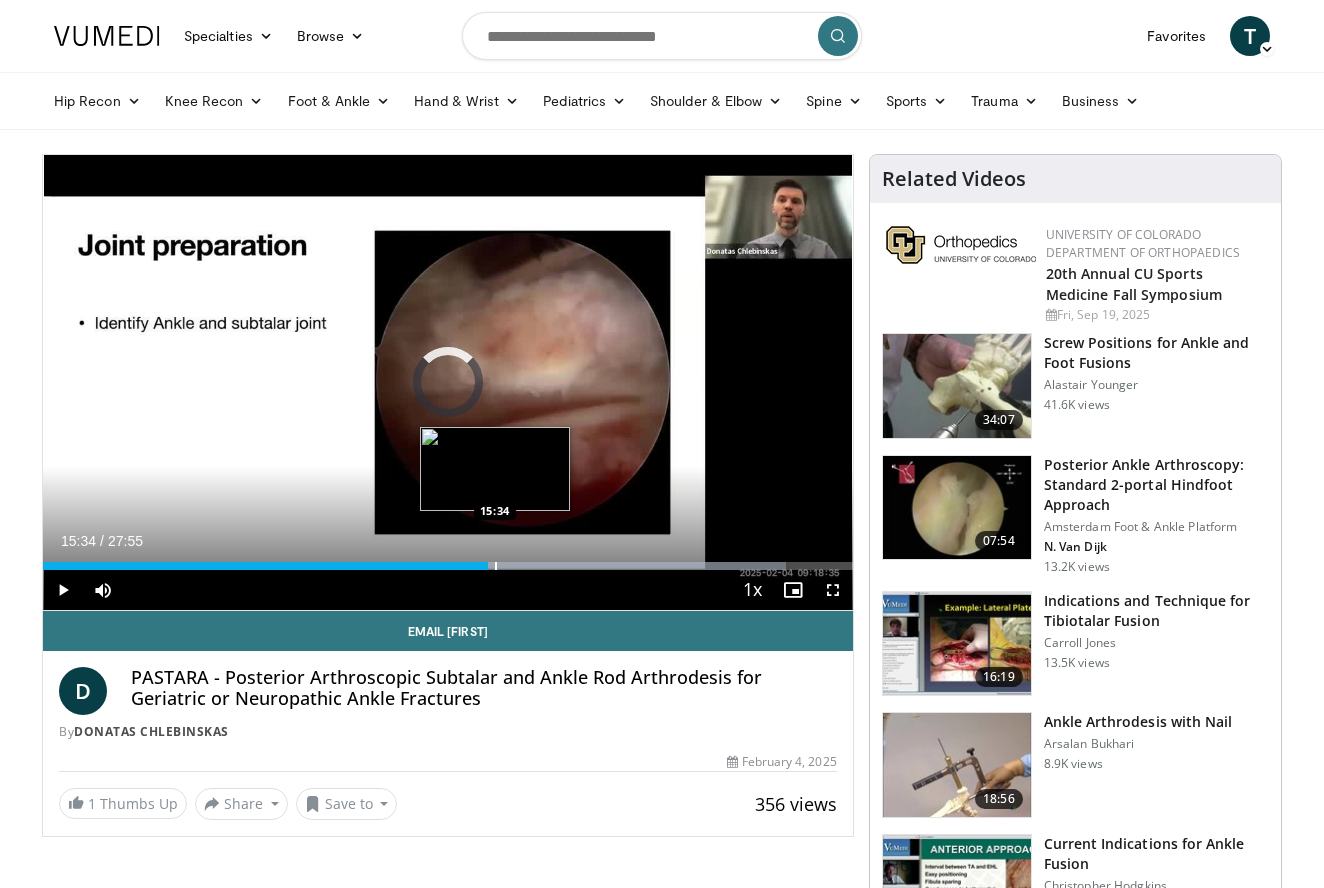 click at bounding box center (496, 566) 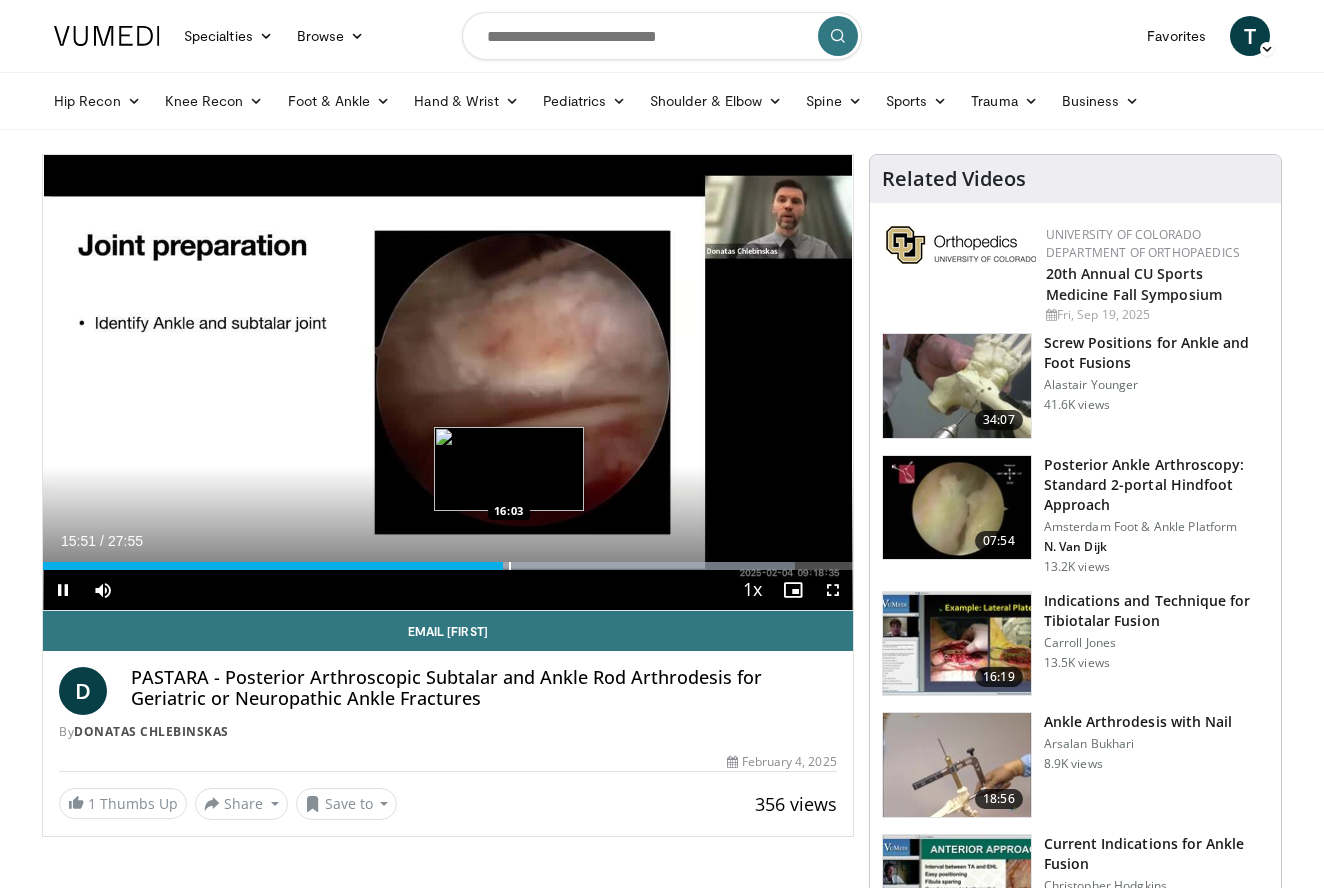 click at bounding box center (510, 566) 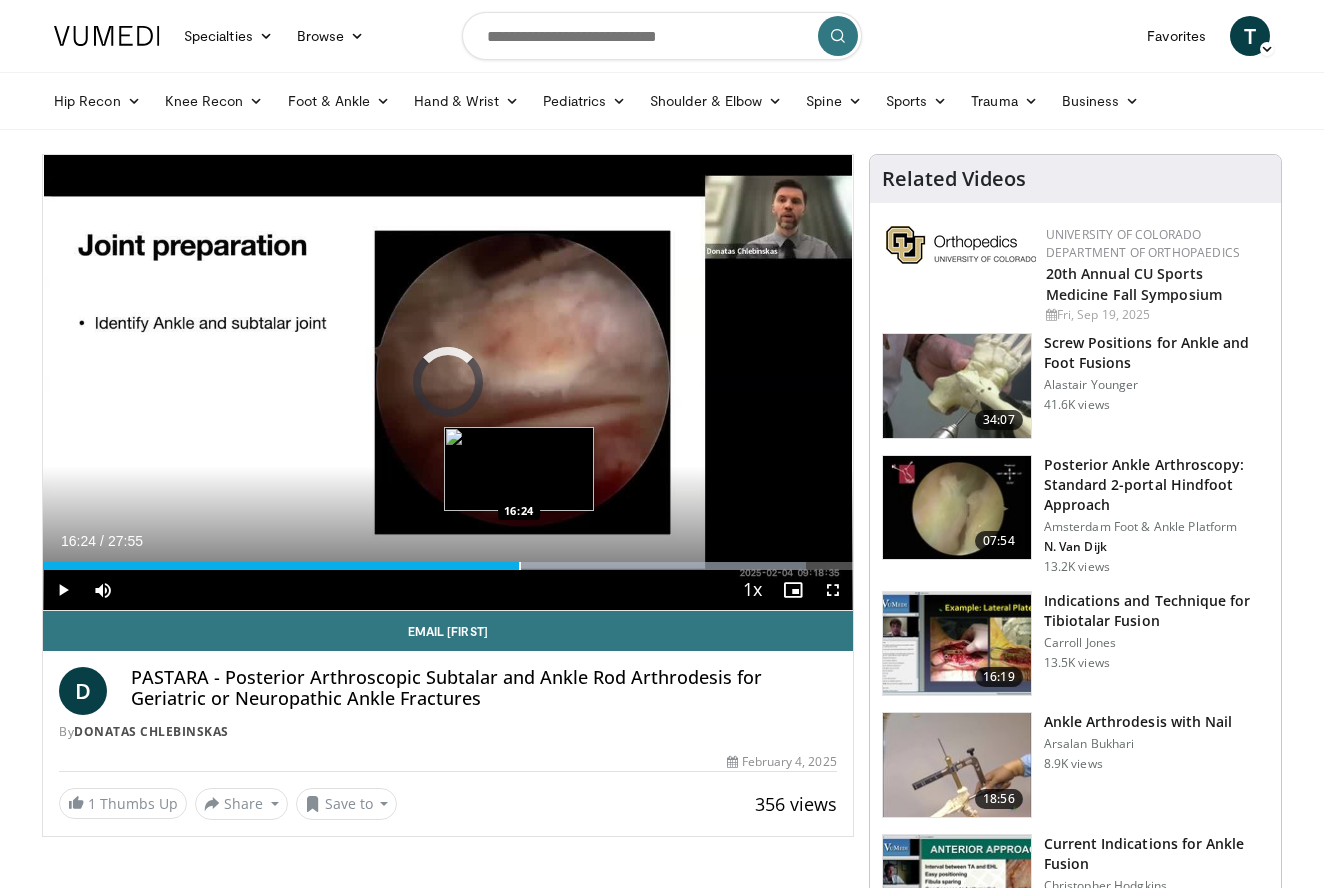 click at bounding box center [520, 566] 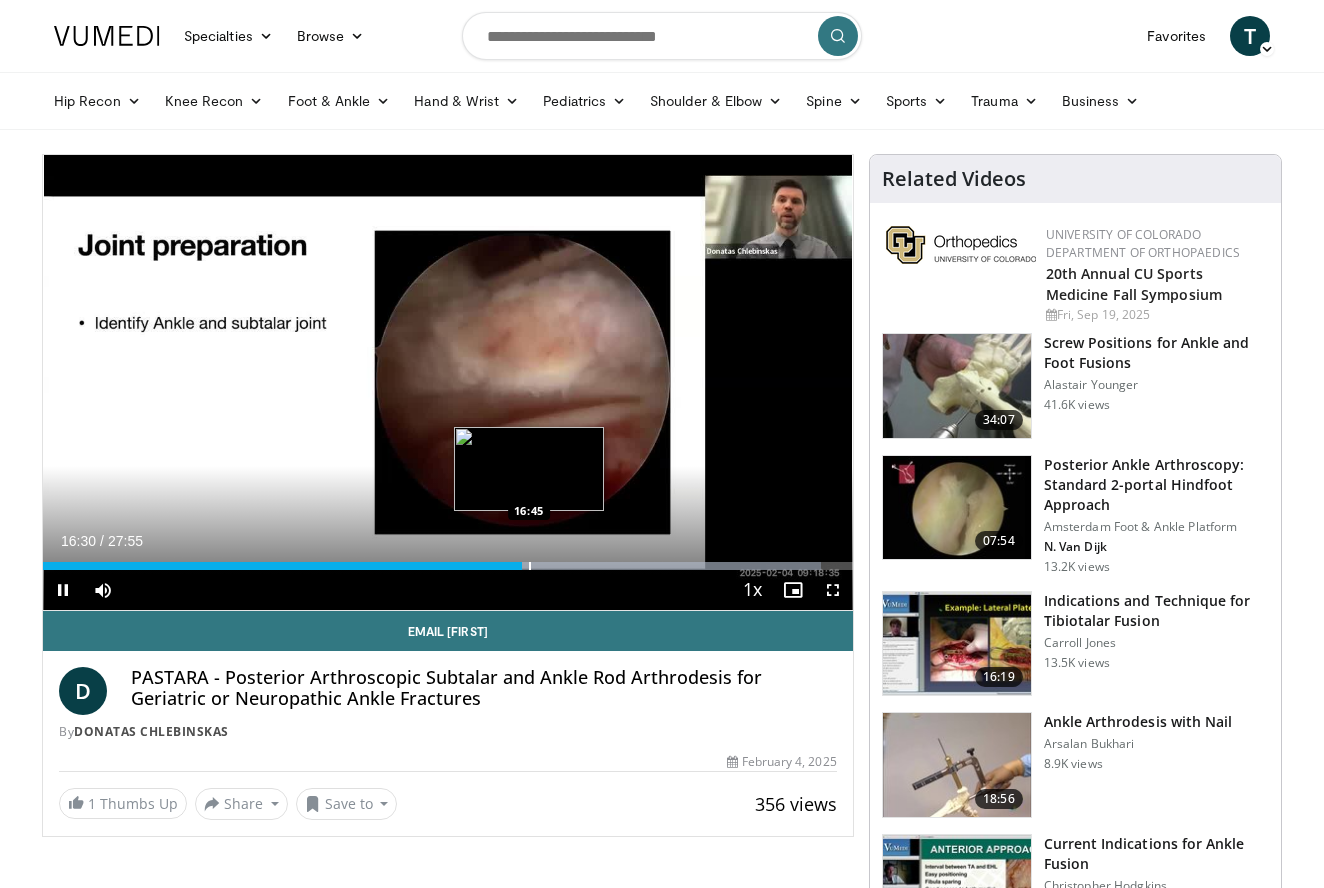 click at bounding box center [530, 566] 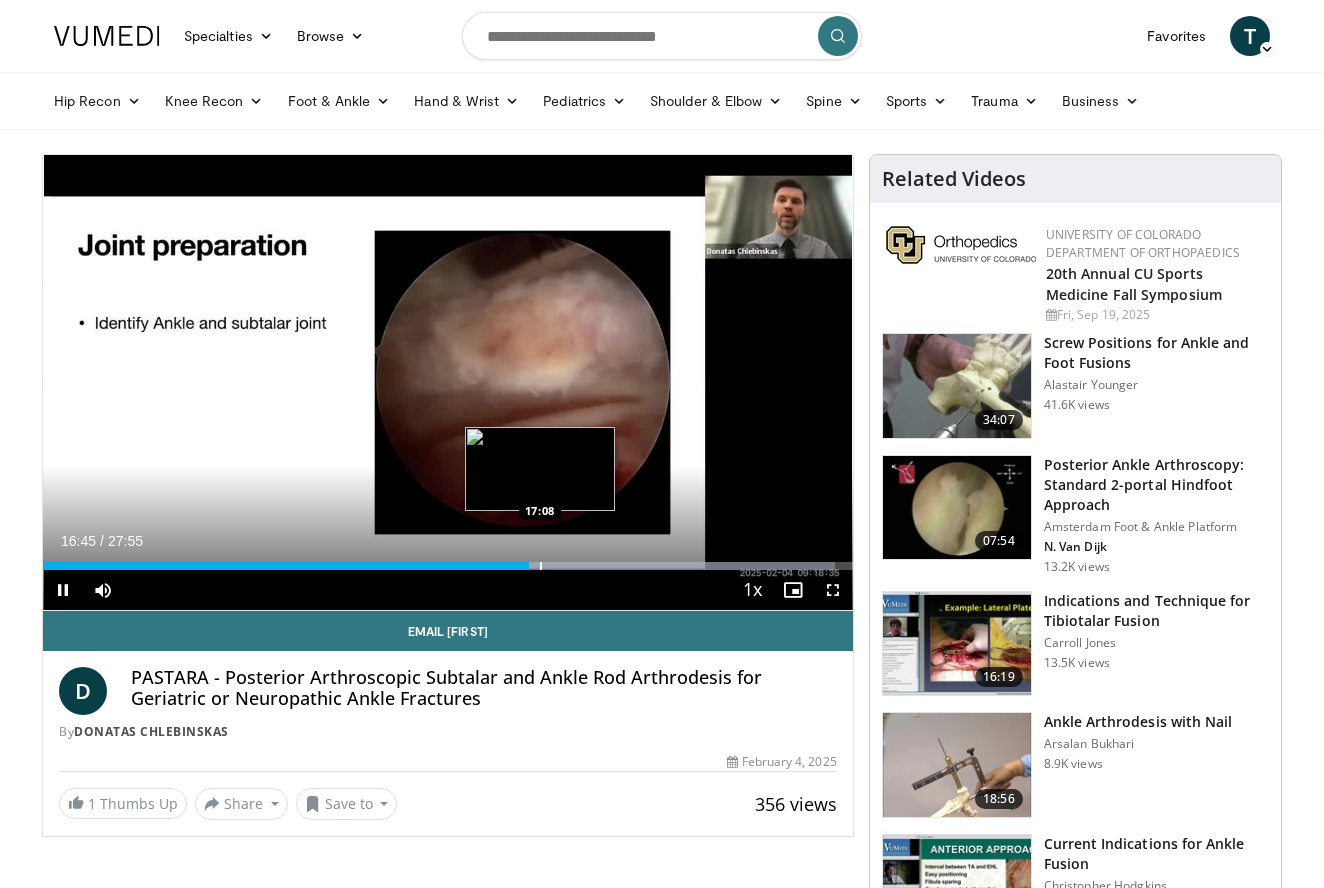 click at bounding box center [541, 566] 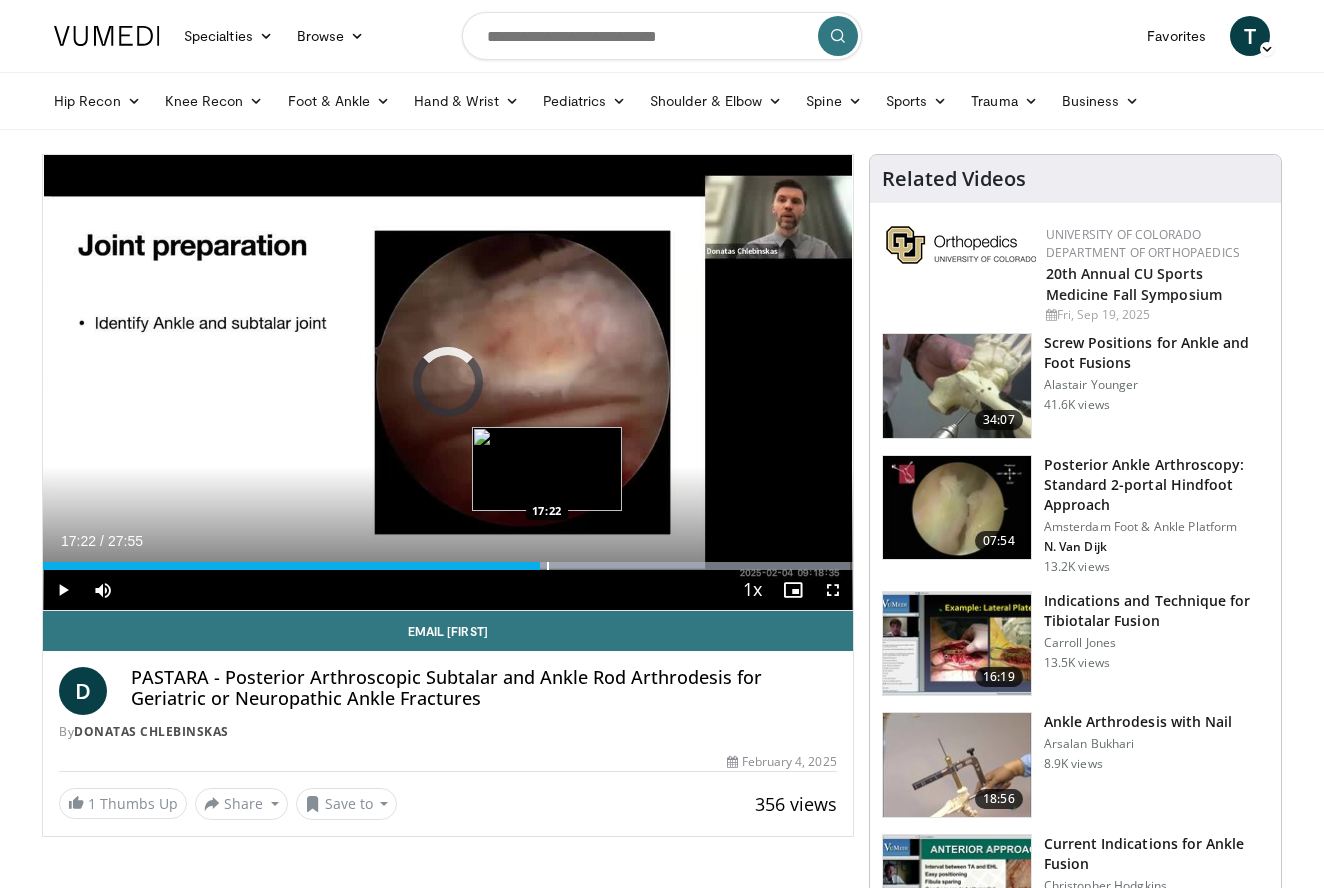 click at bounding box center [548, 566] 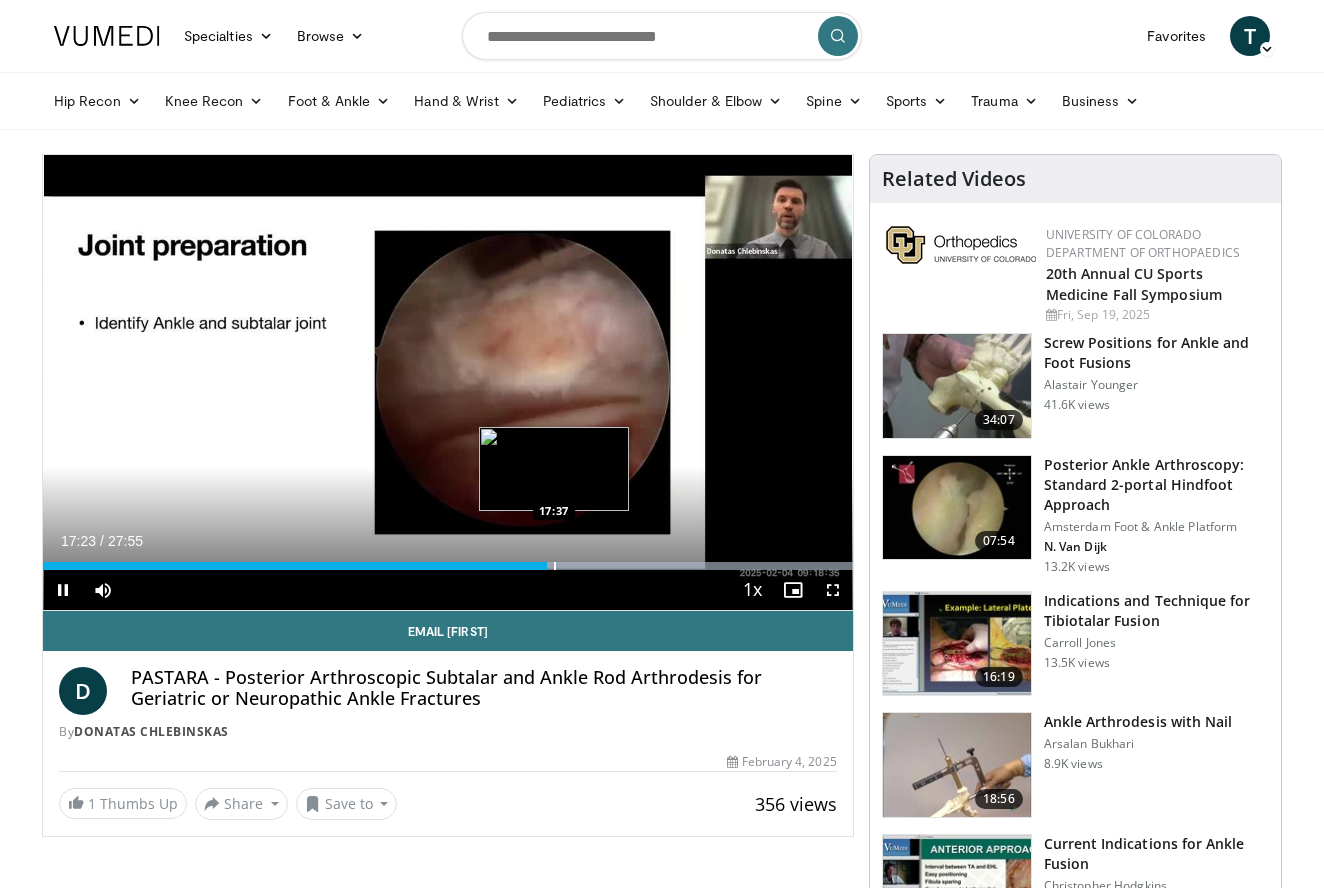 click at bounding box center [555, 566] 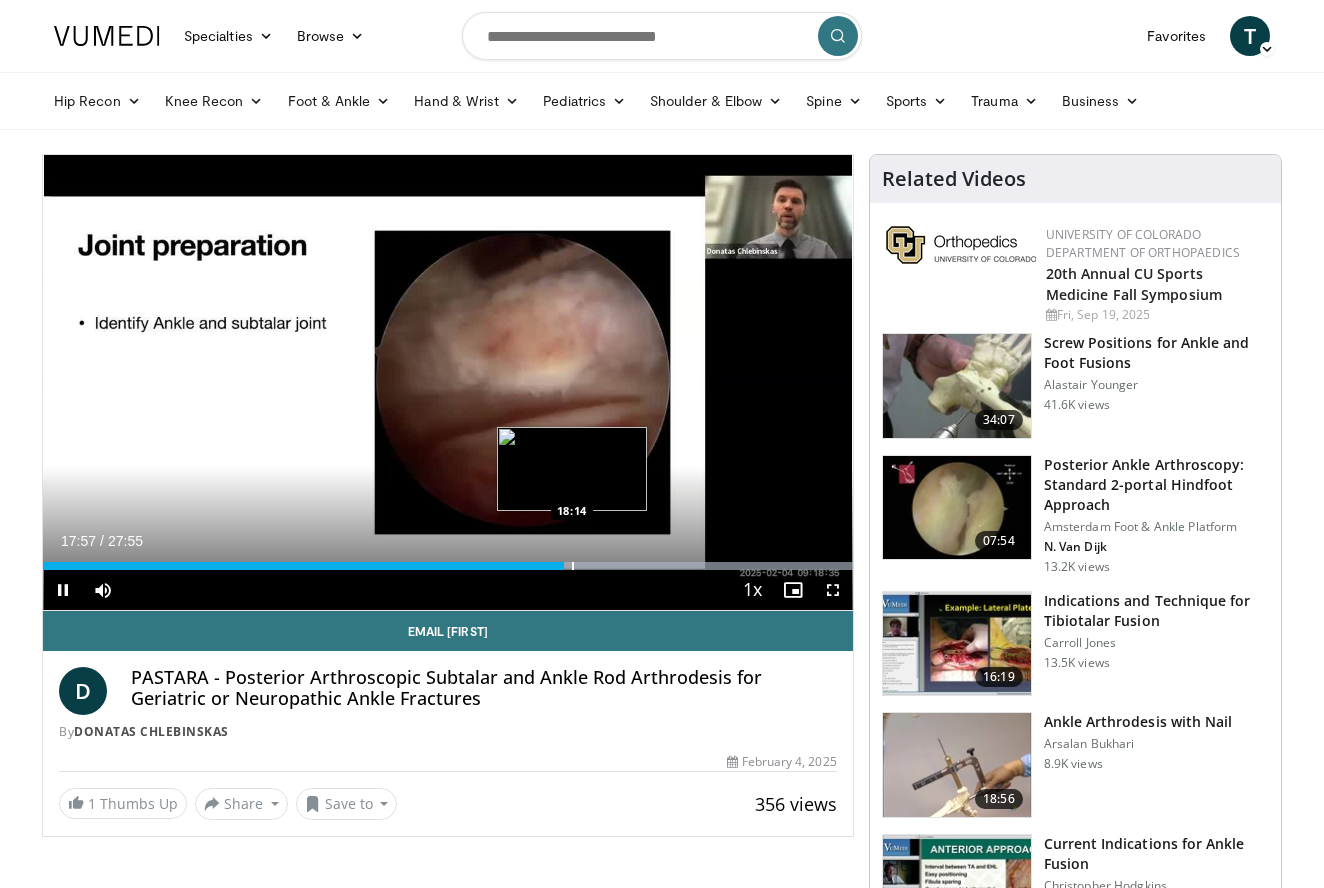 click at bounding box center (573, 566) 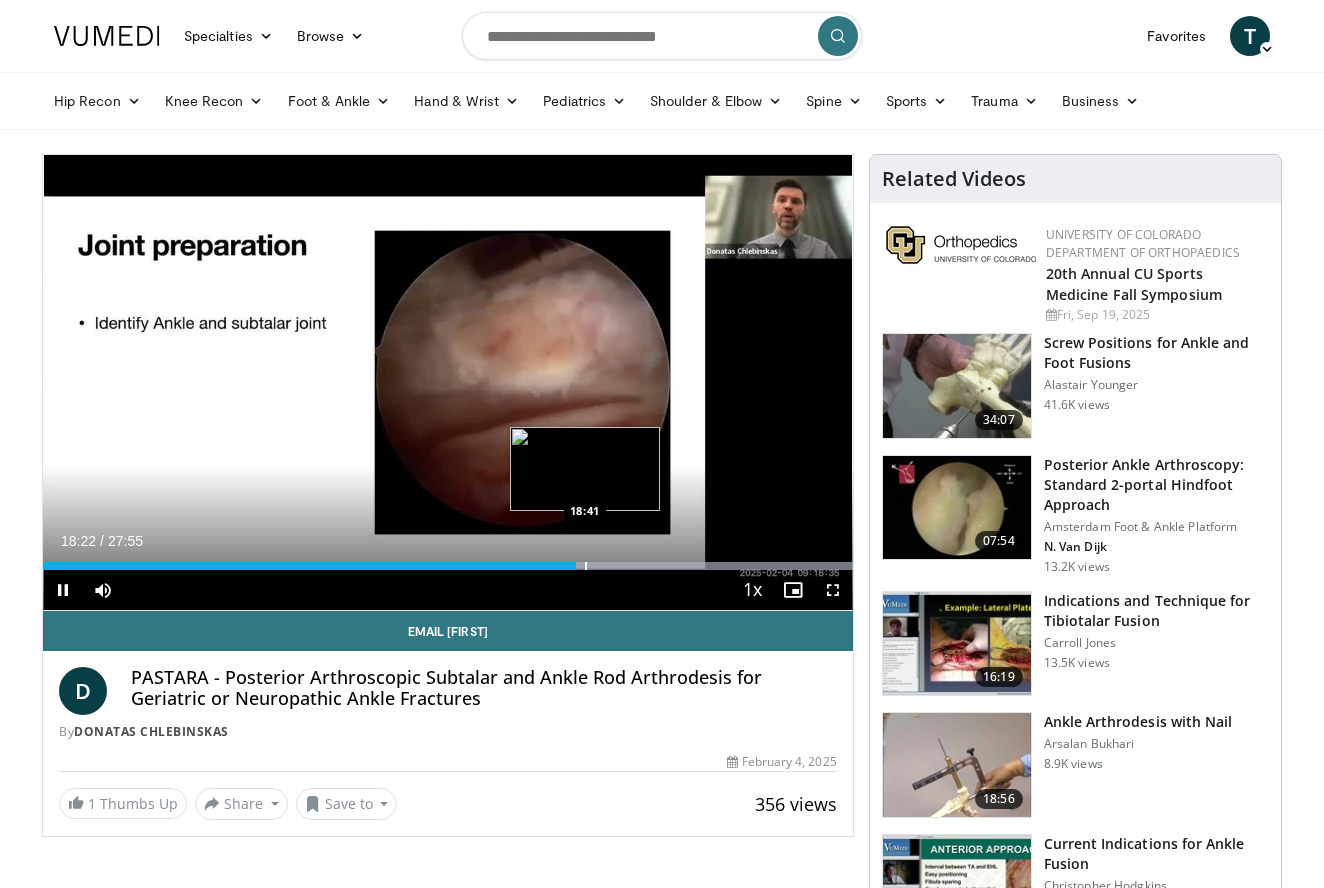 click at bounding box center (586, 566) 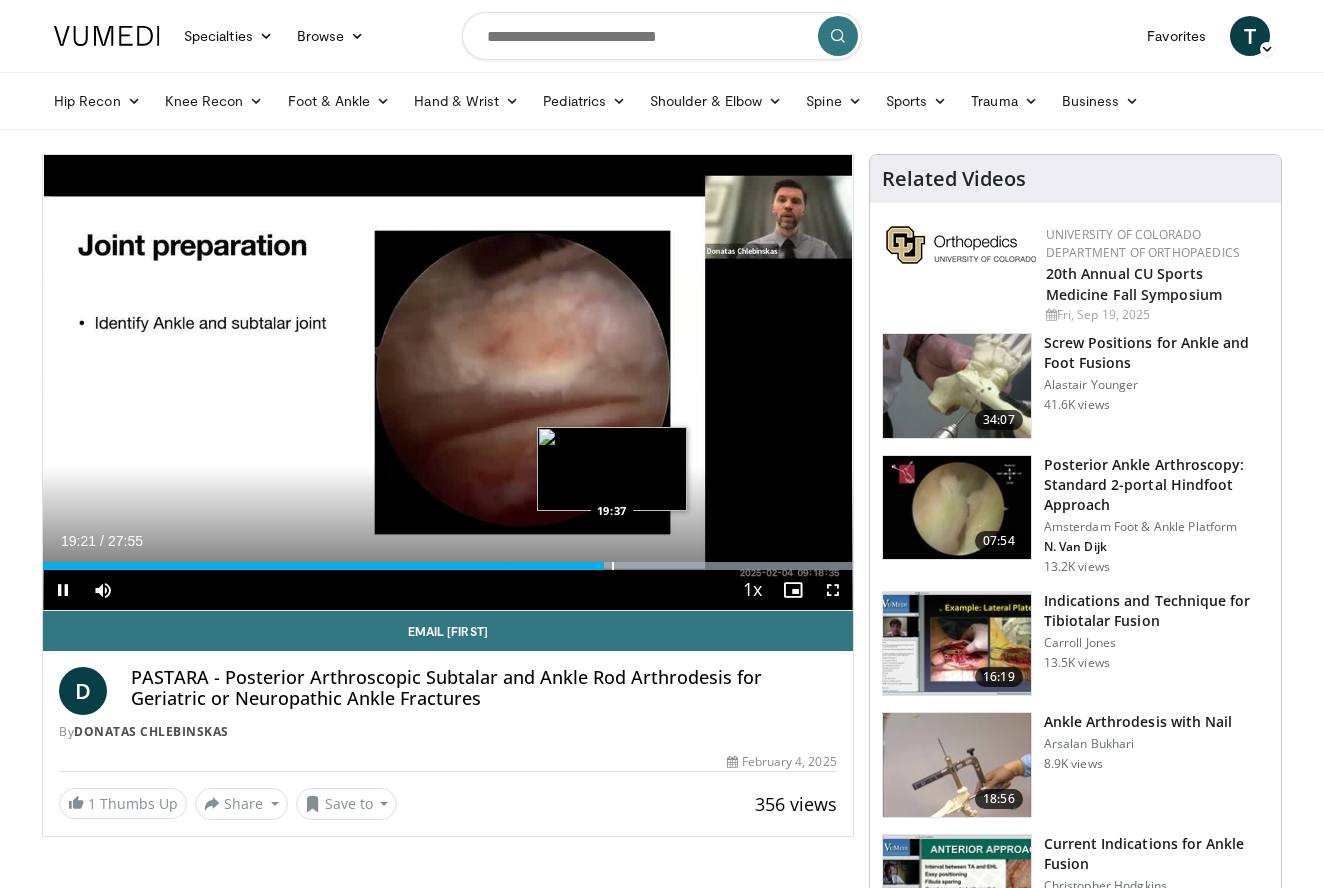 click at bounding box center [613, 566] 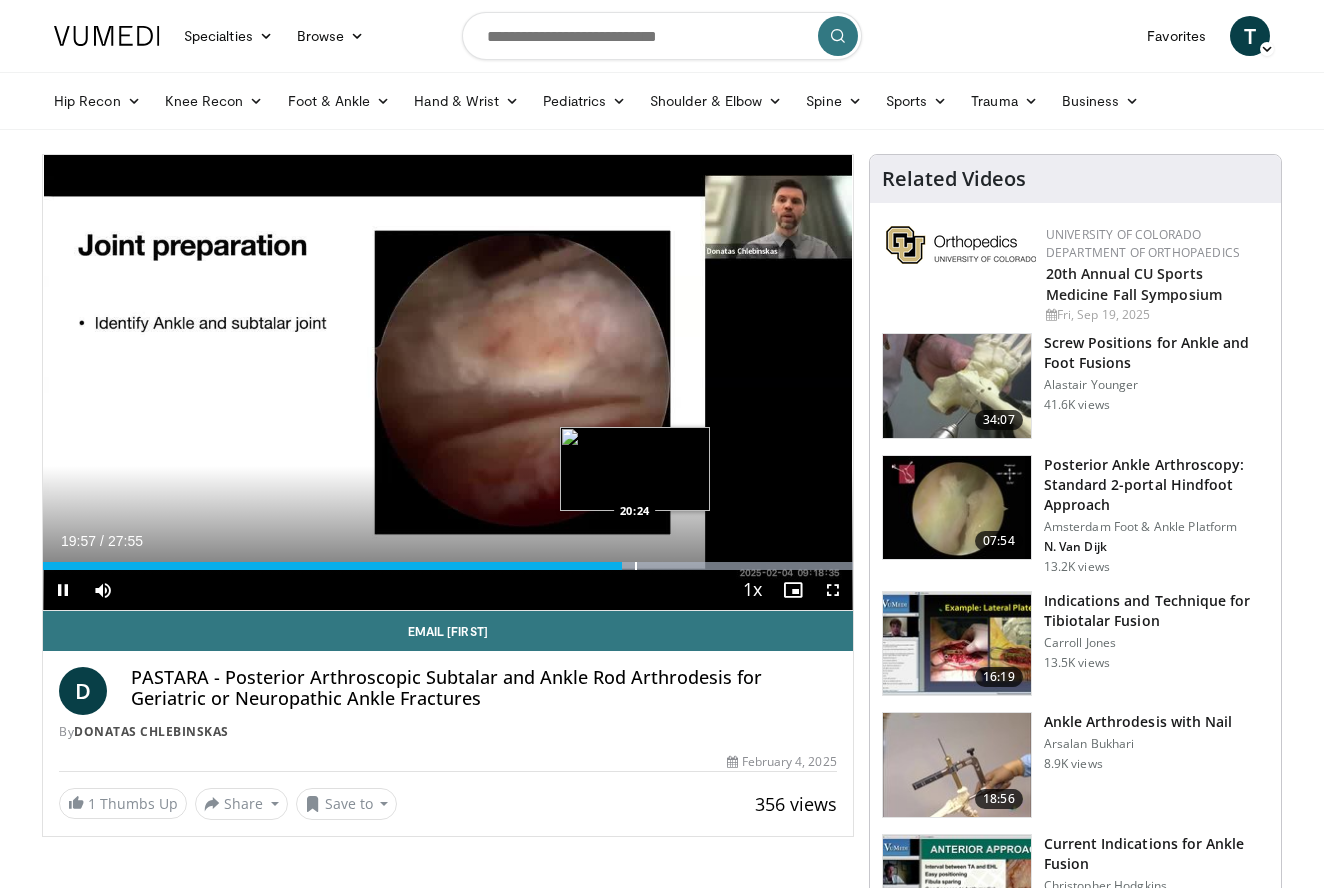 click at bounding box center [636, 566] 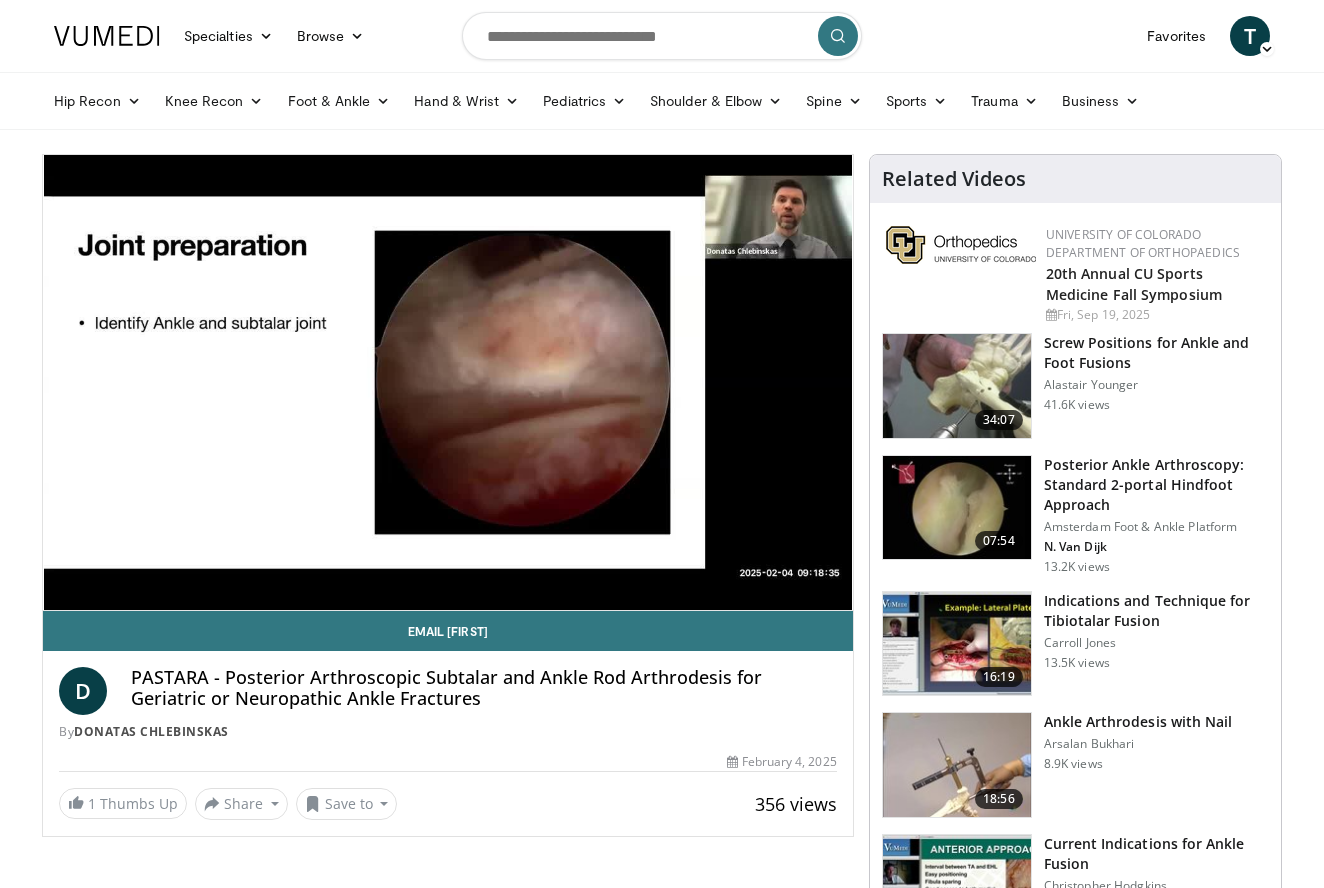 click on "10 seconds
Tap to unmute" at bounding box center (448, 382) 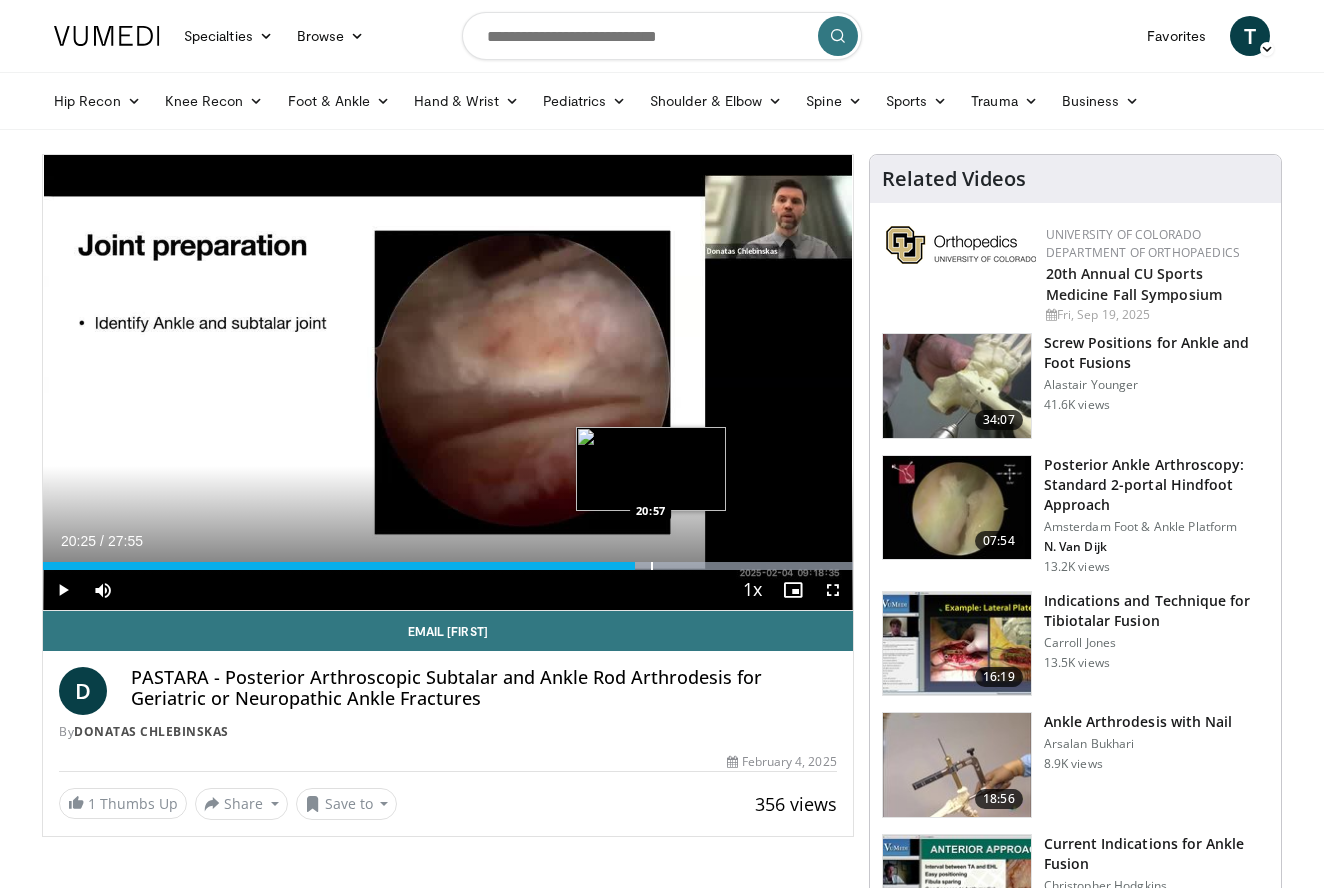 click at bounding box center (652, 566) 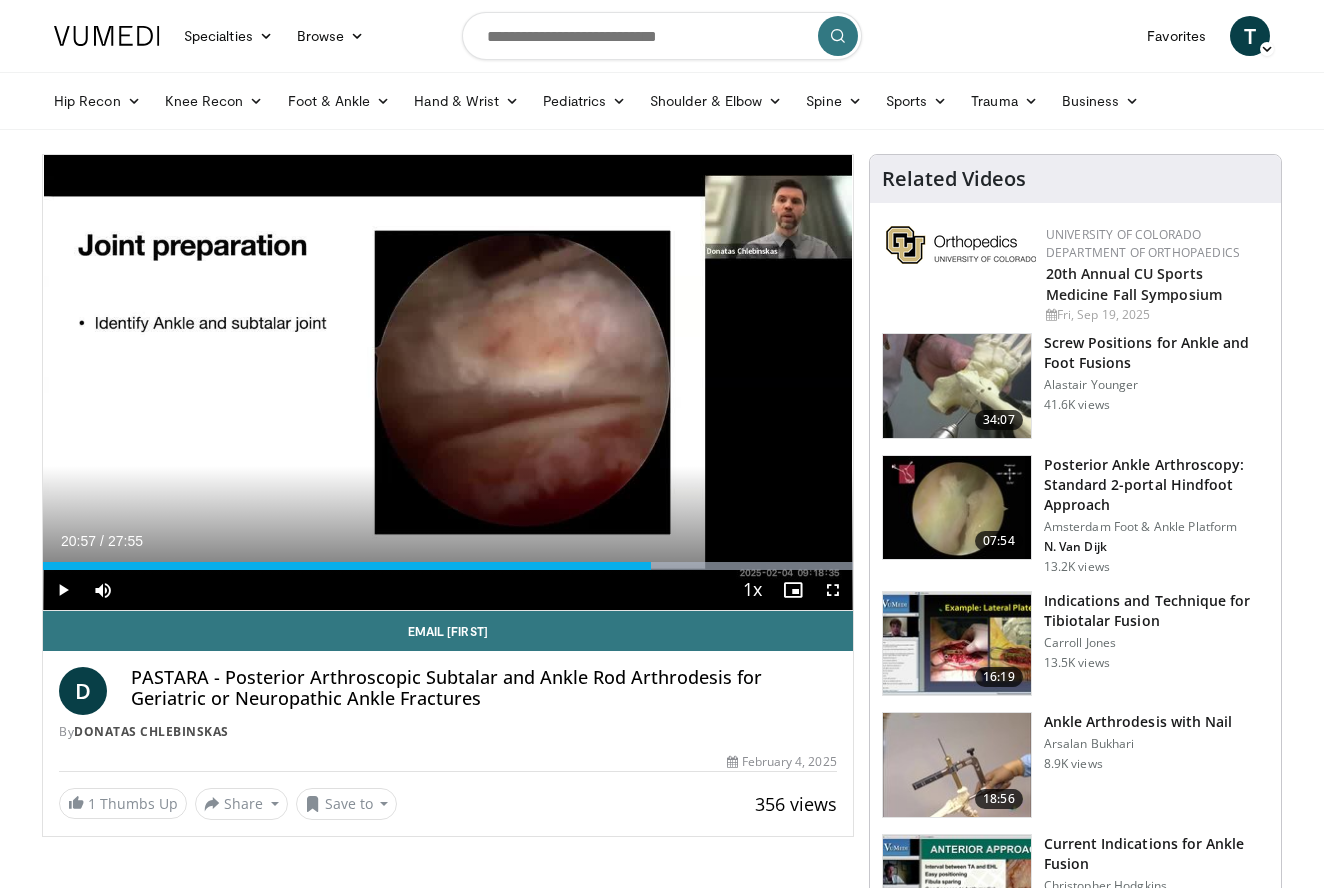 click at bounding box center [63, 590] 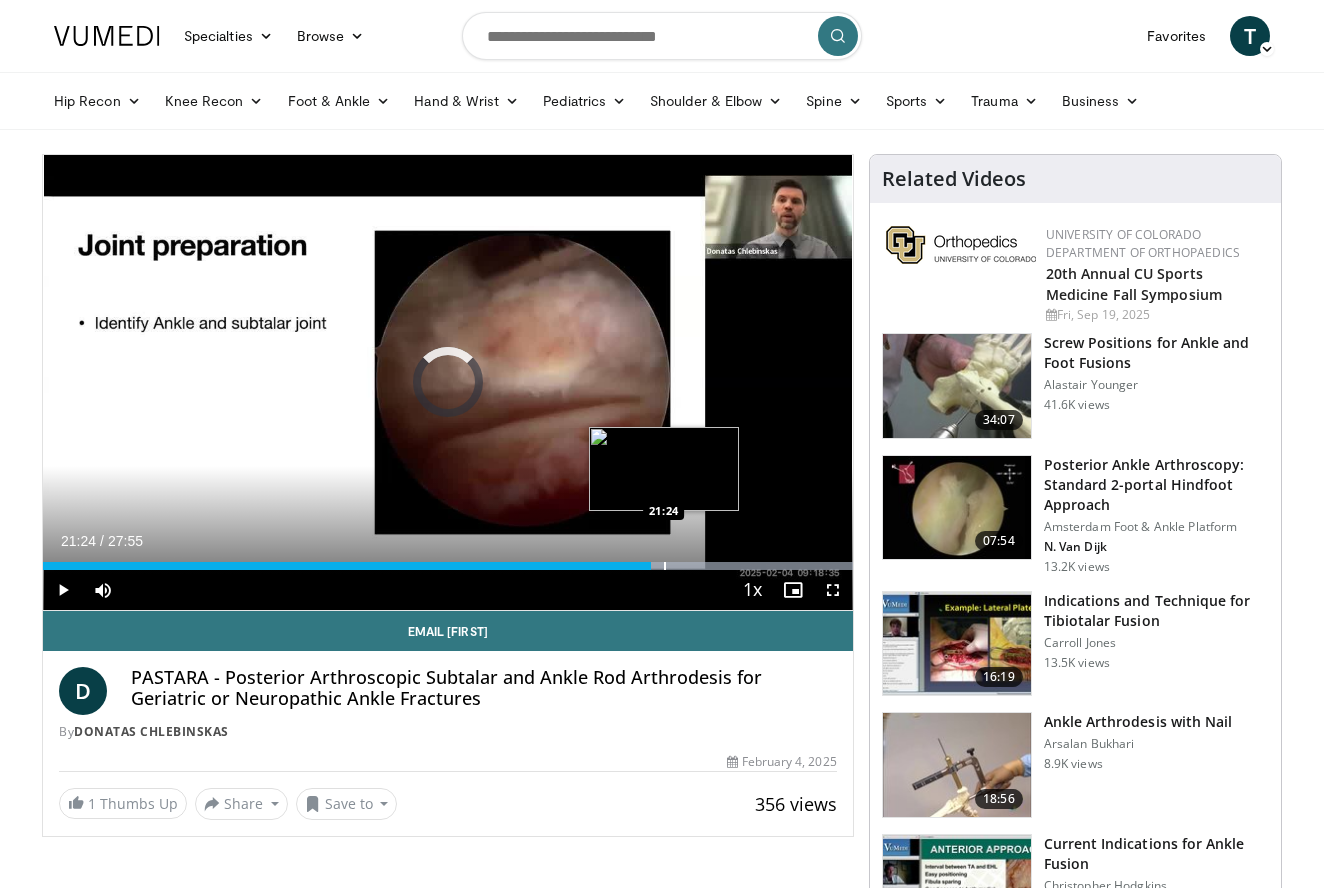 click at bounding box center (665, 566) 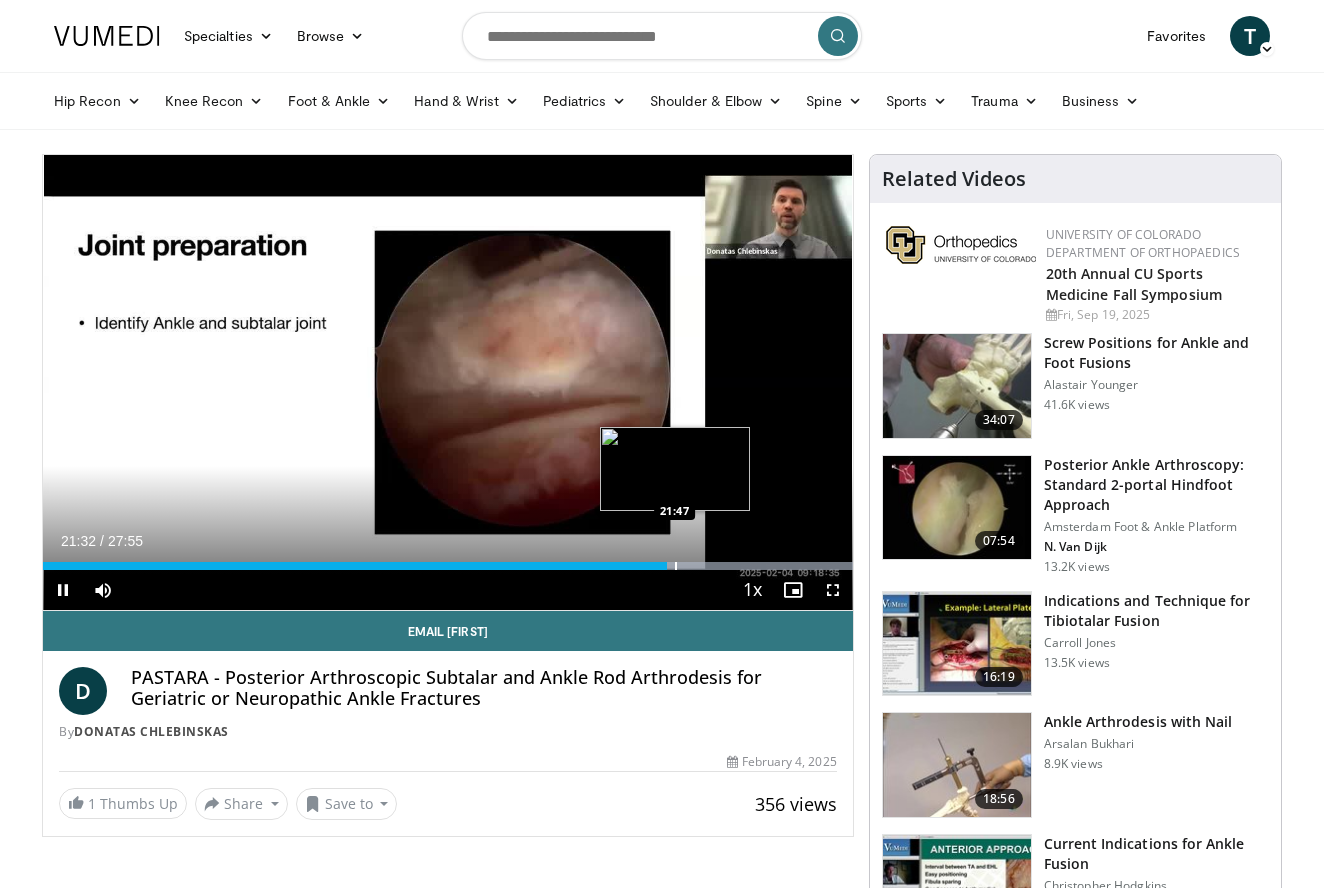 click at bounding box center (676, 566) 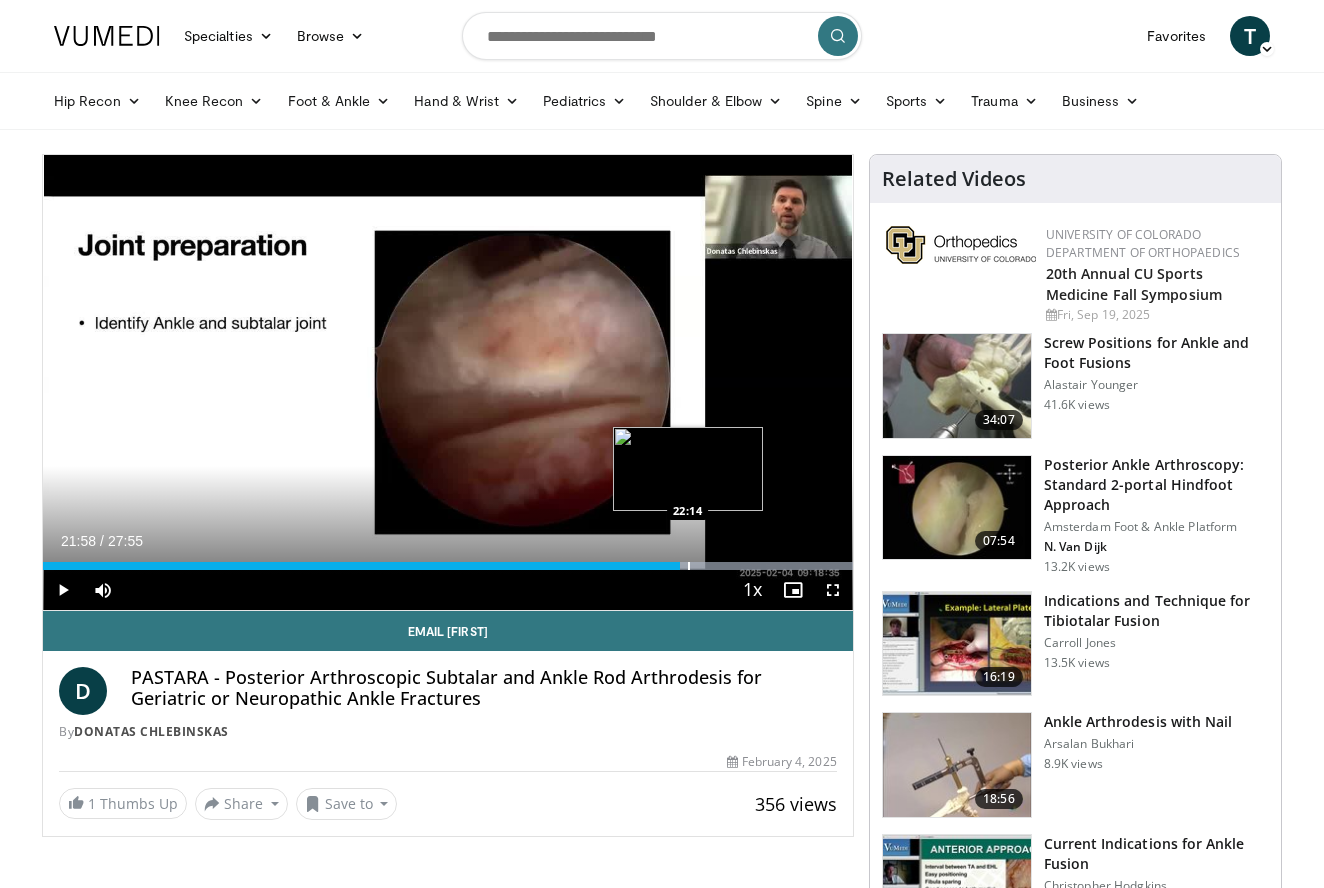 click at bounding box center (689, 566) 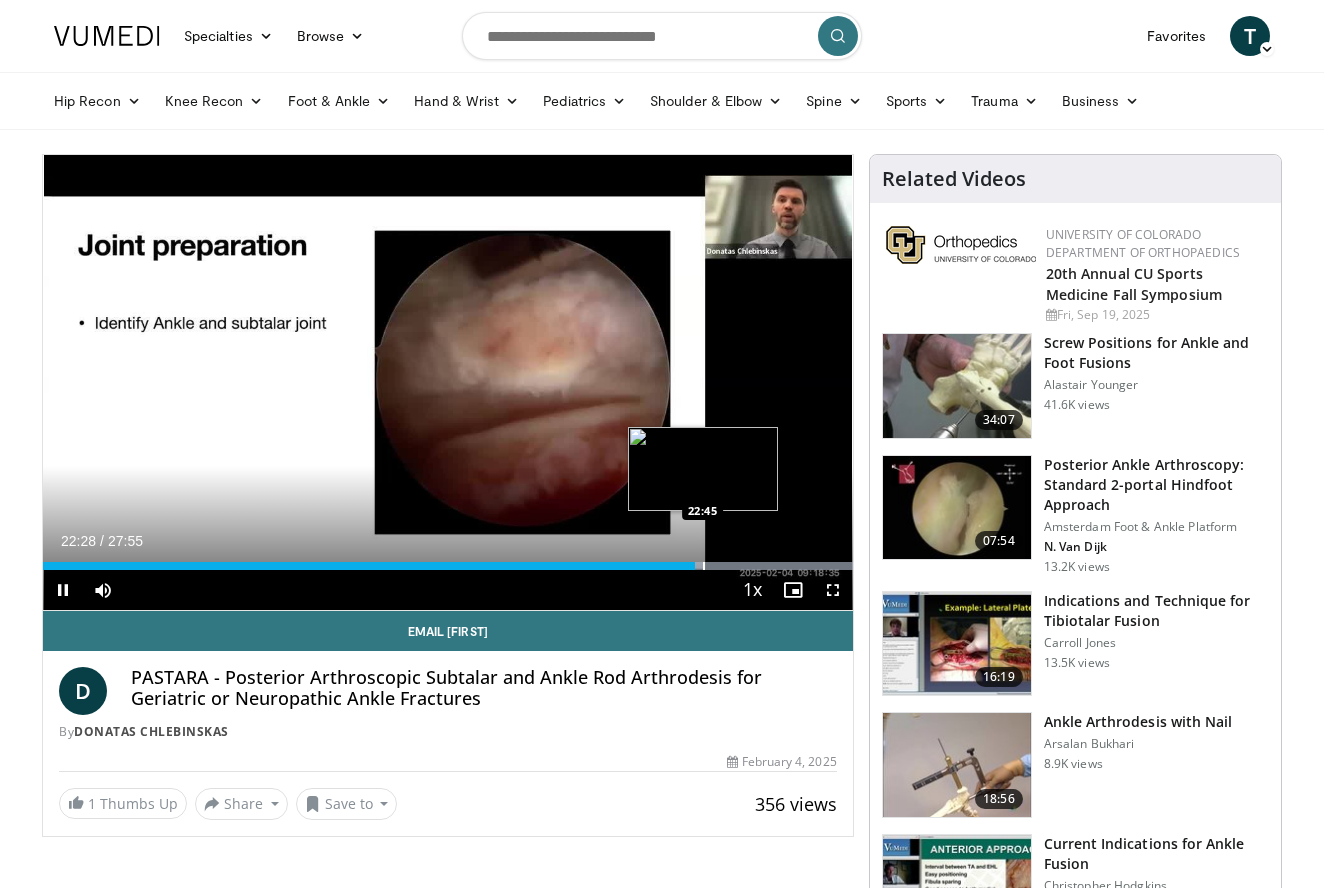 click at bounding box center (704, 566) 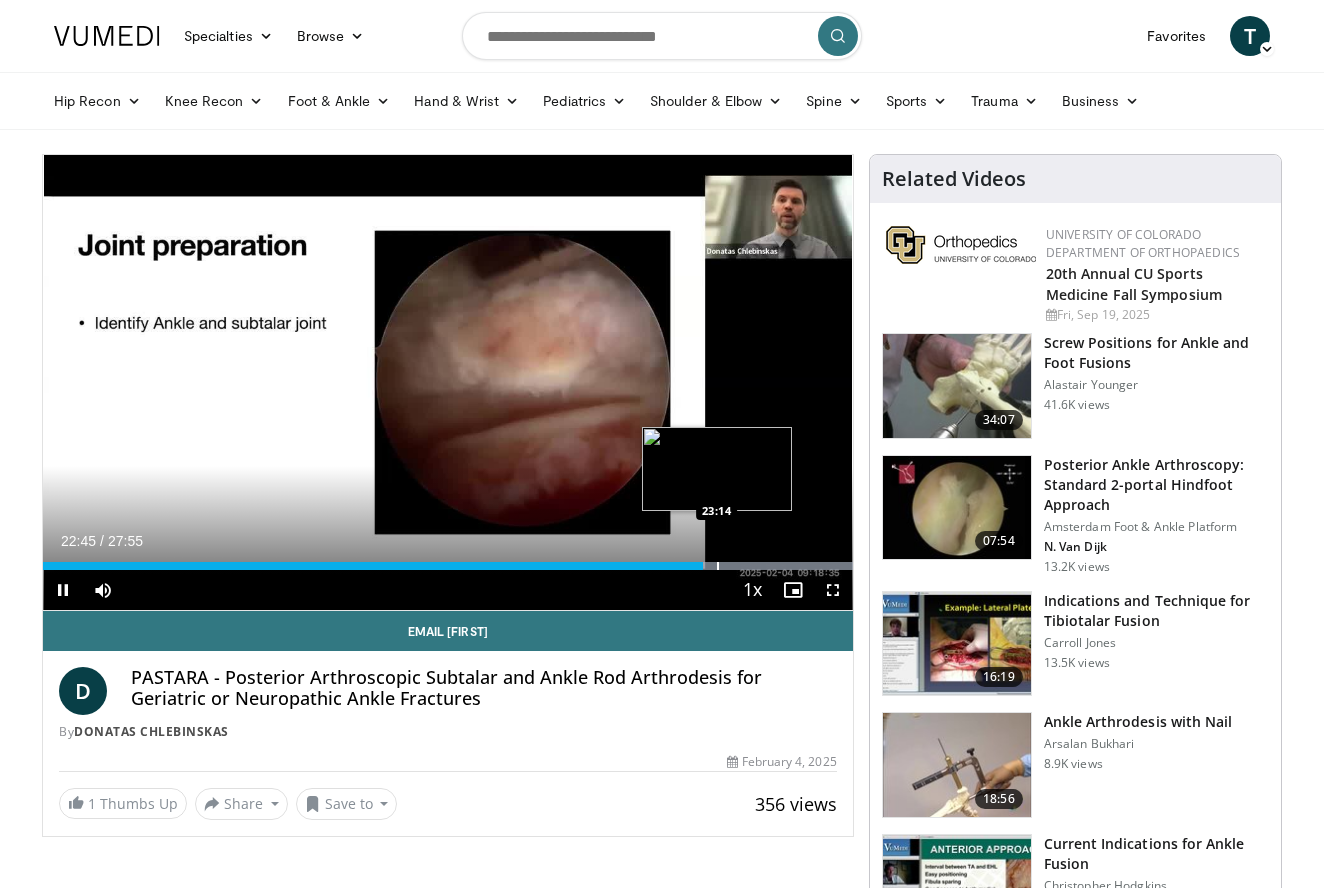 click at bounding box center (718, 566) 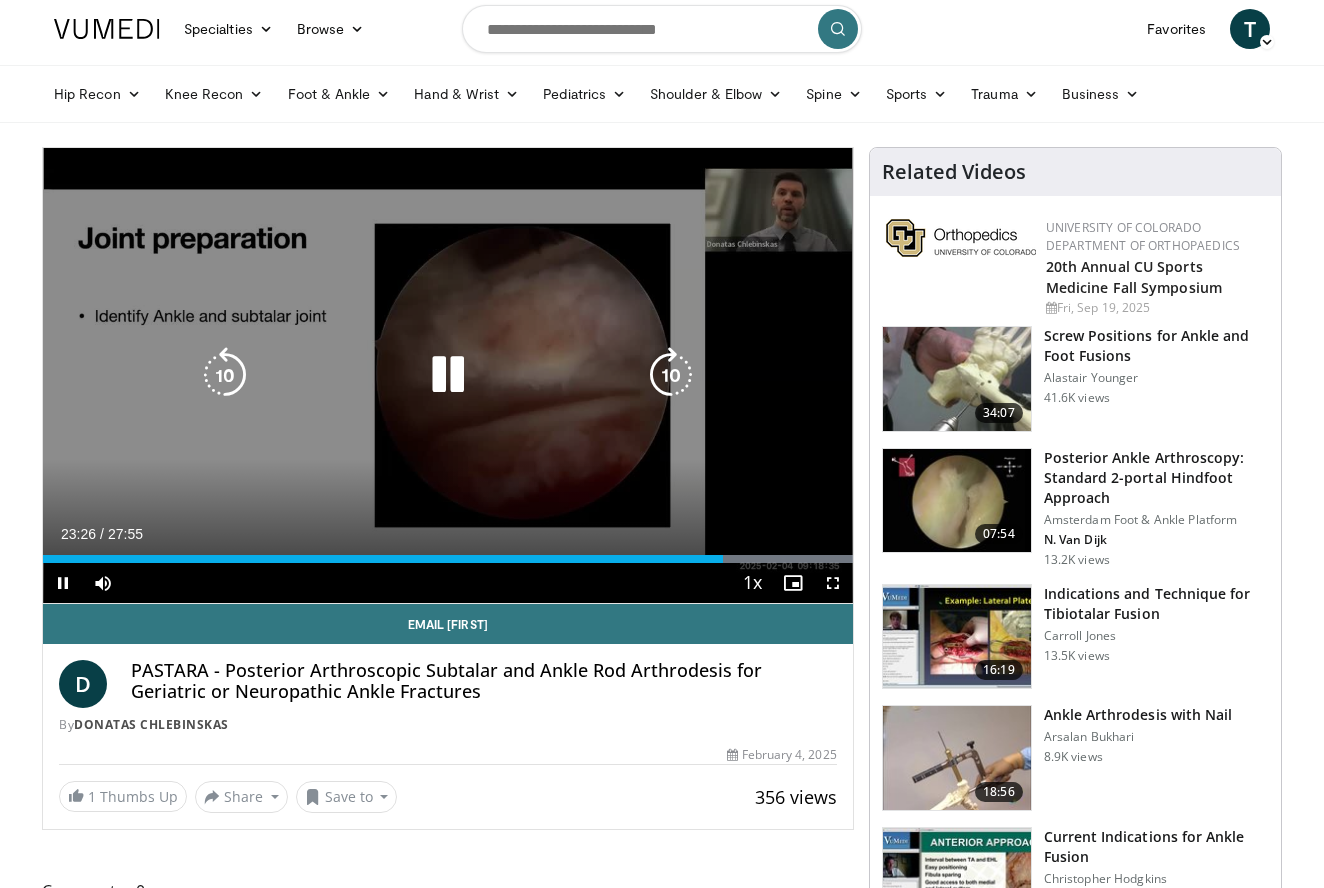 scroll, scrollTop: 7, scrollLeft: 0, axis: vertical 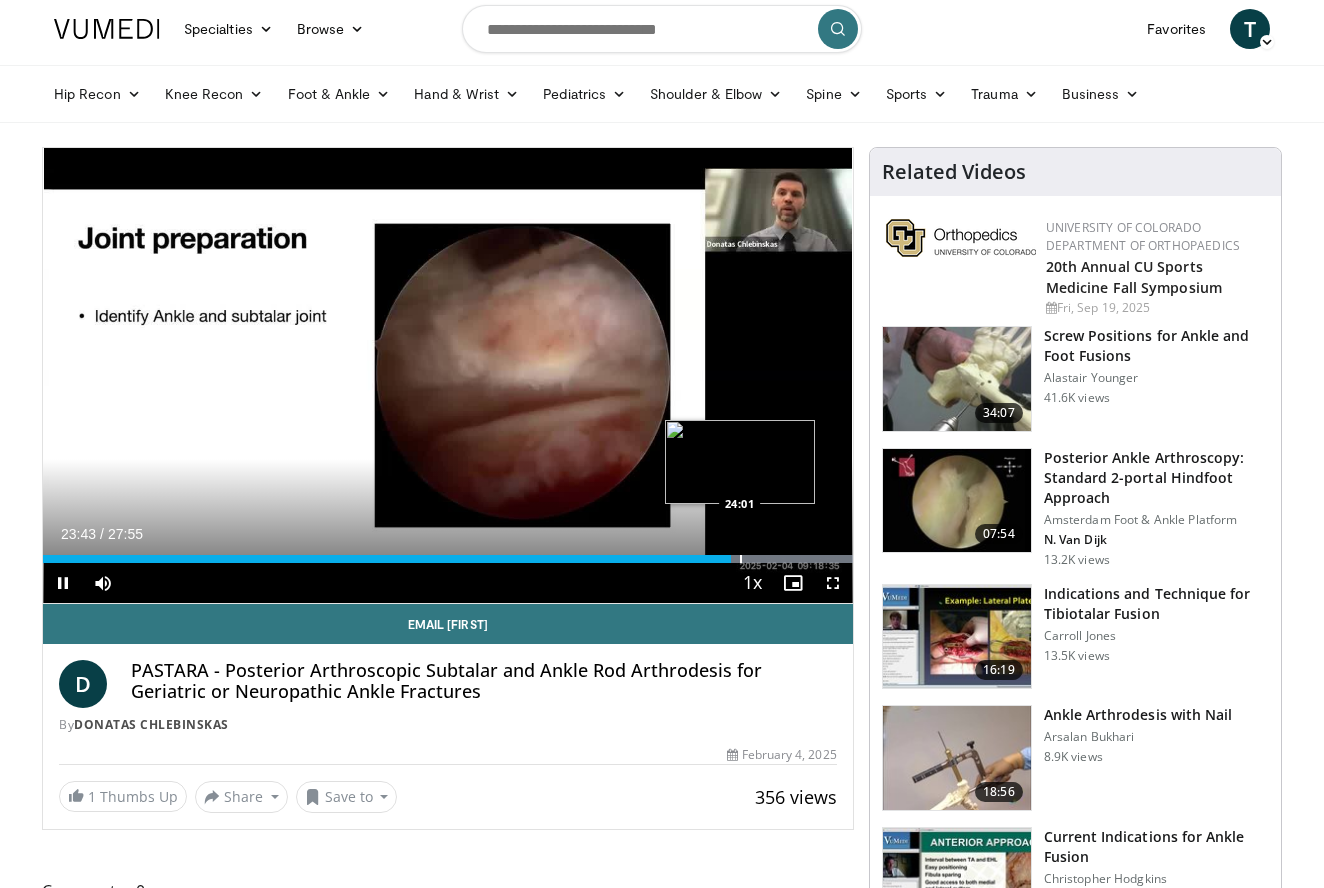 click at bounding box center (741, 559) 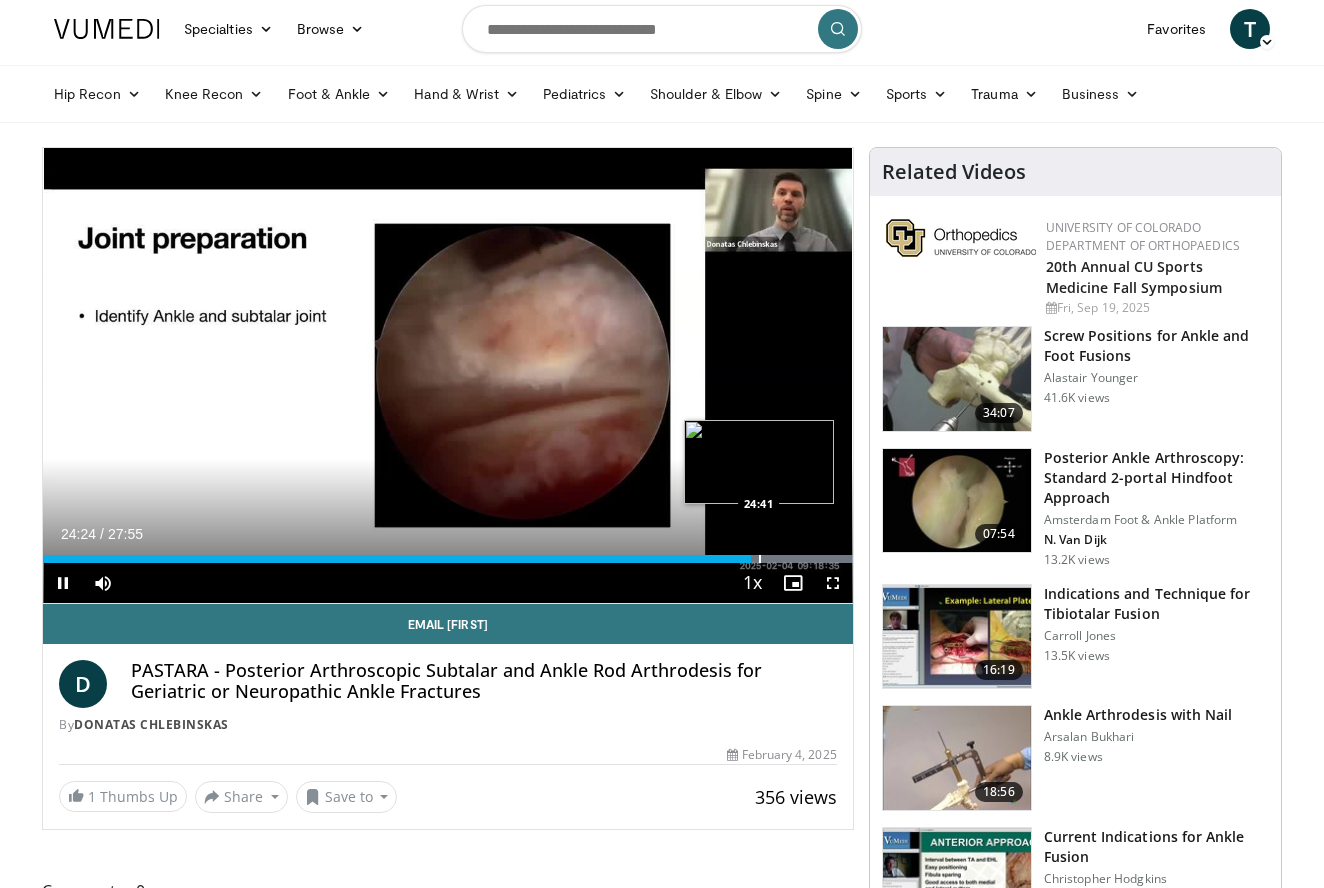 click at bounding box center [760, 559] 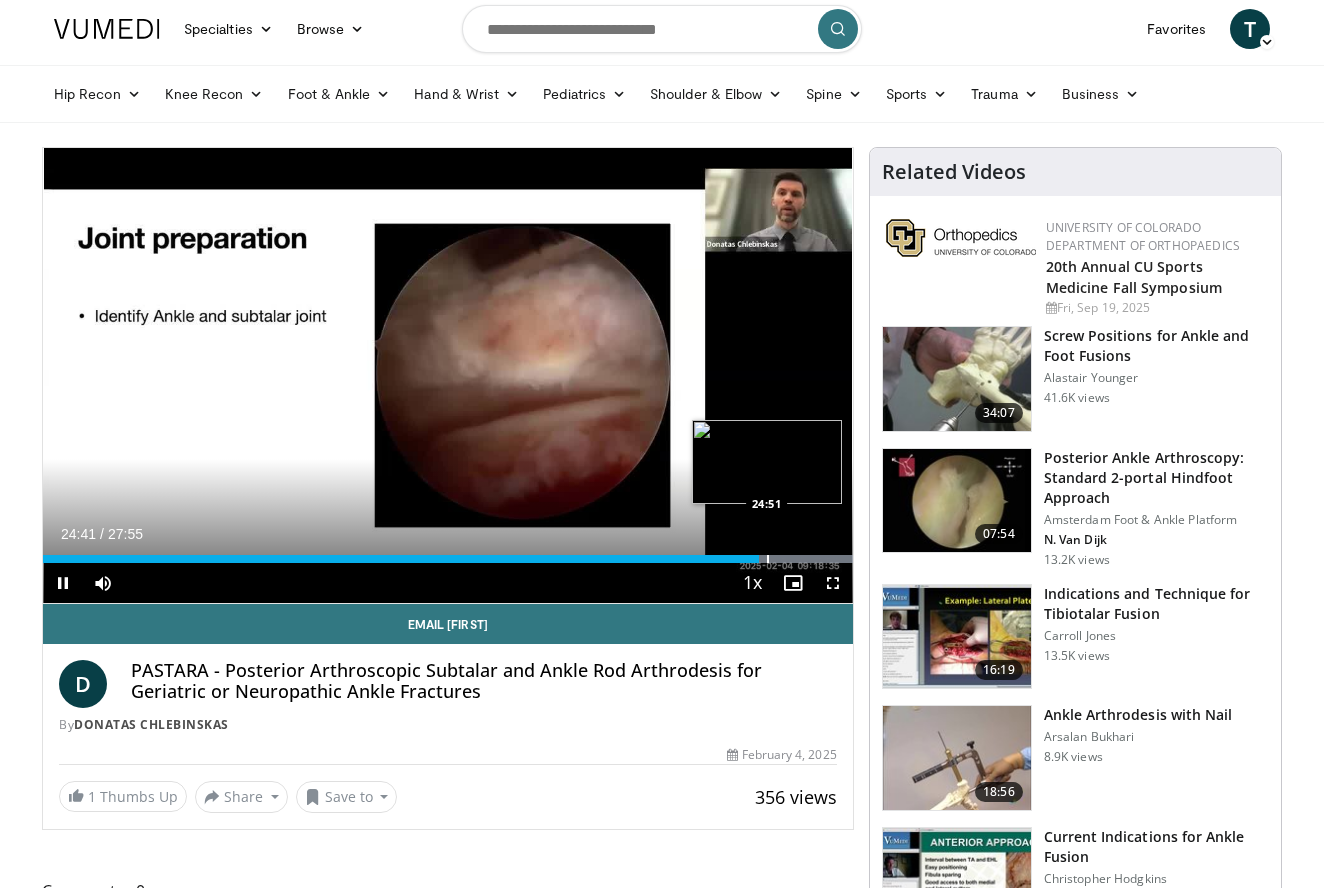 click at bounding box center [768, 559] 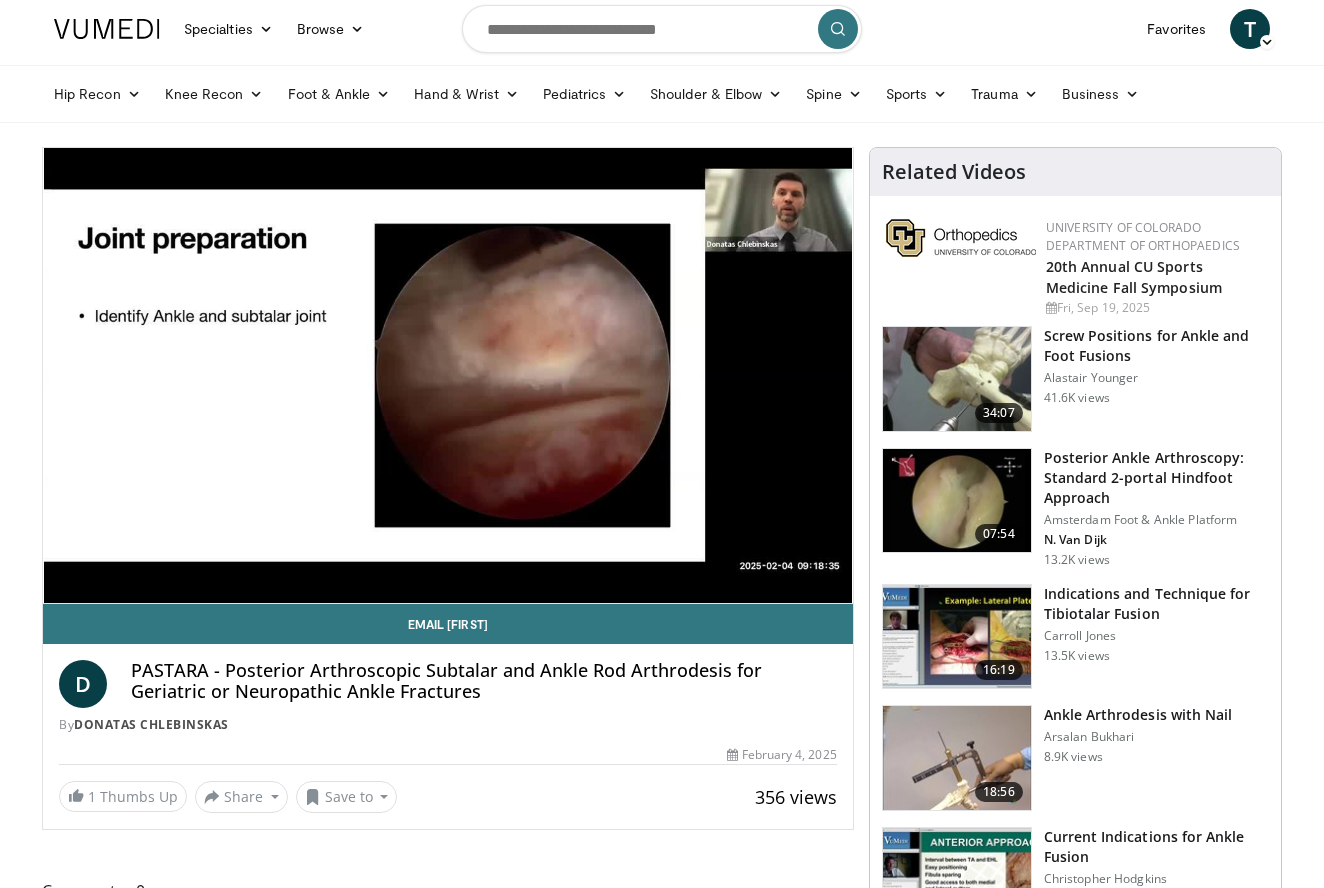 click on "10 seconds
Tap to unmute" at bounding box center (448, 375) 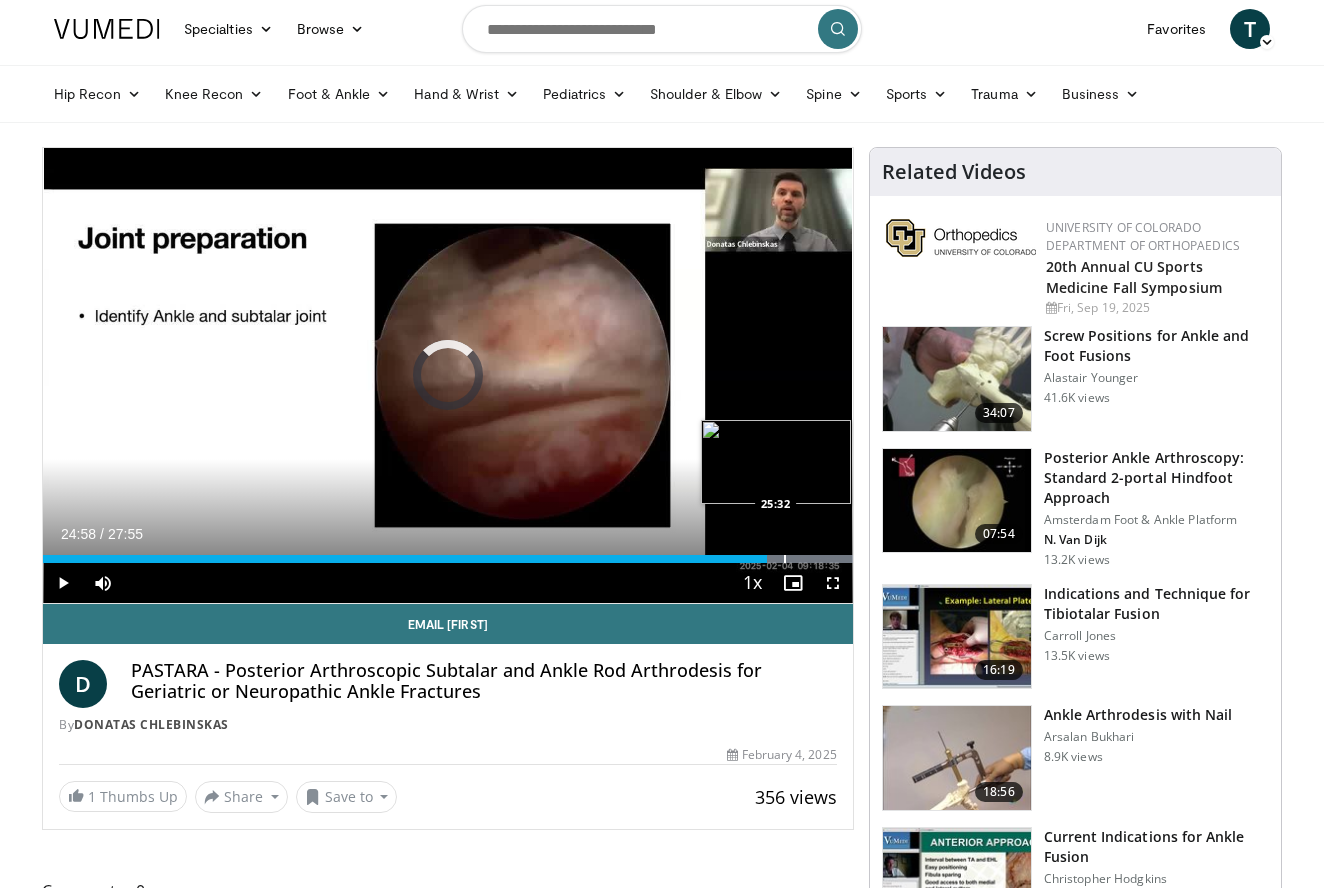 click at bounding box center [785, 559] 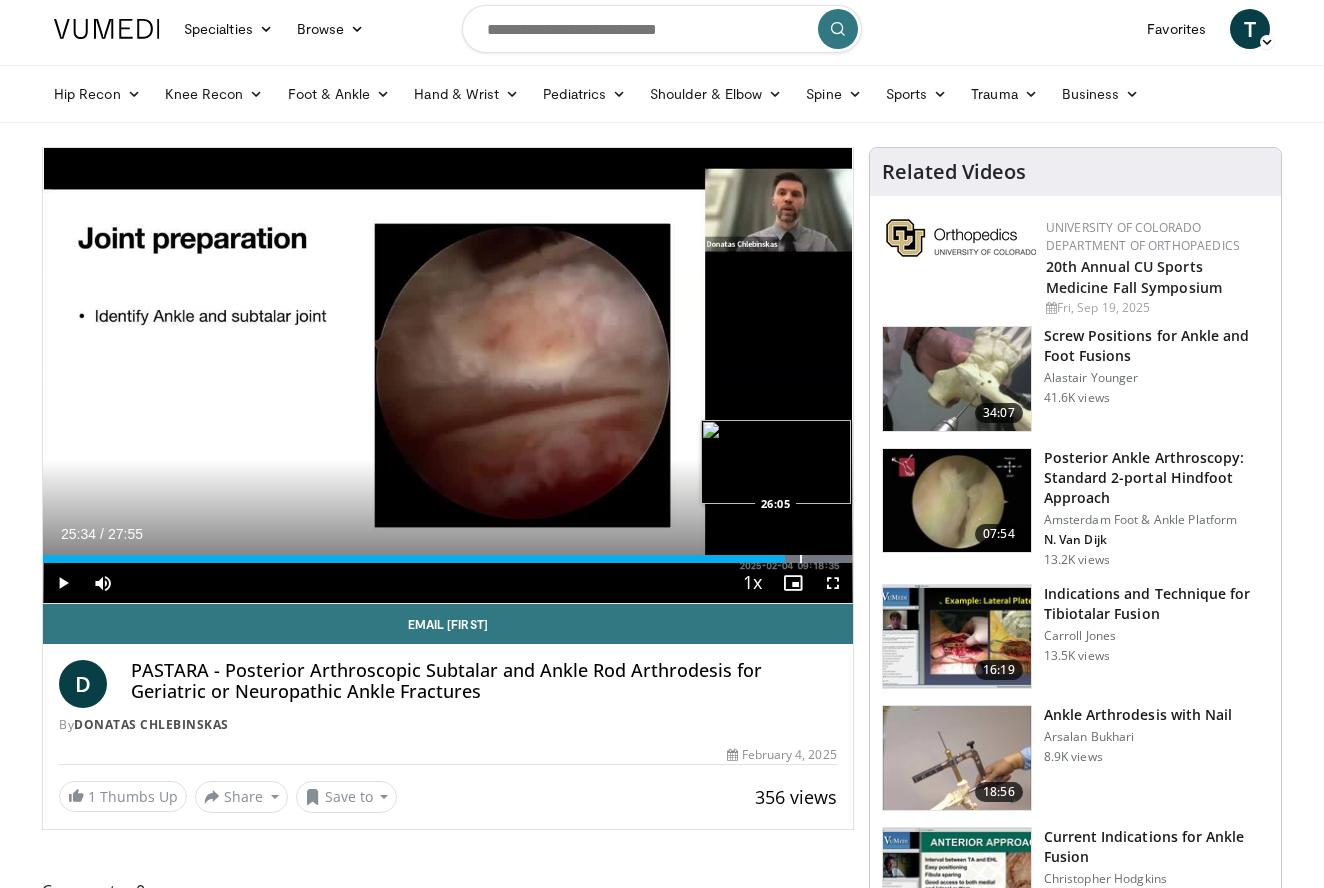 click at bounding box center (801, 559) 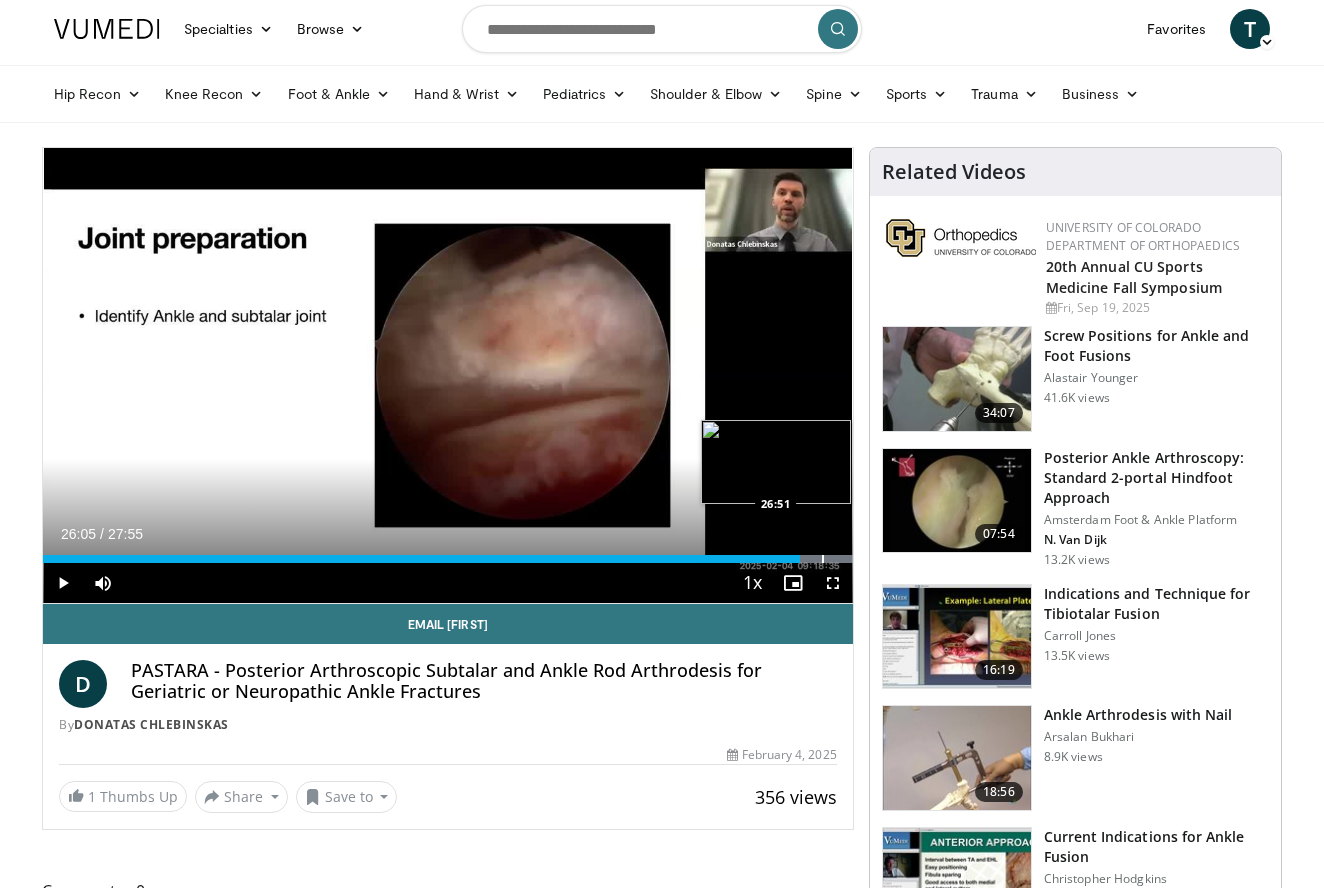 click at bounding box center (823, 559) 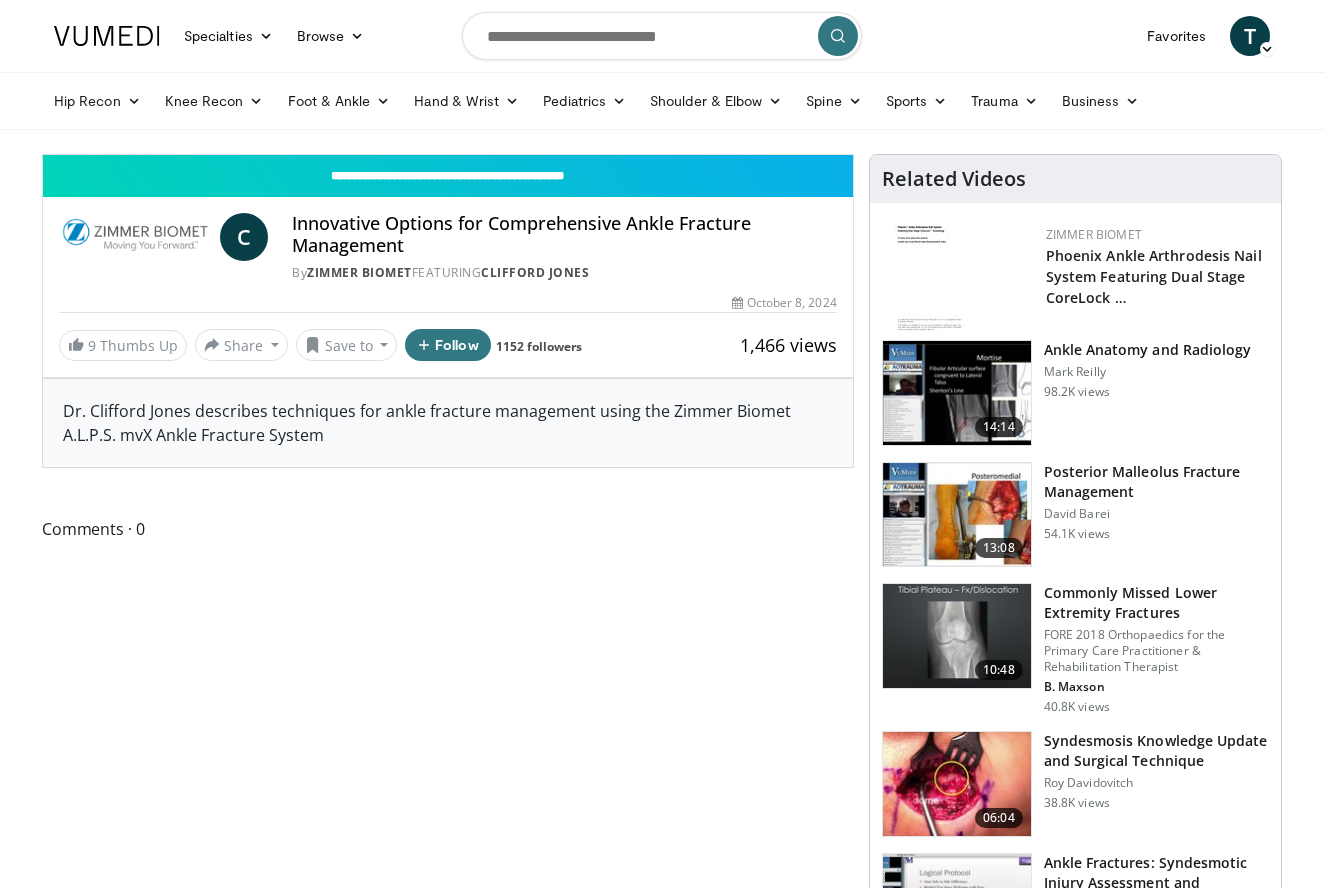 scroll, scrollTop: 0, scrollLeft: 0, axis: both 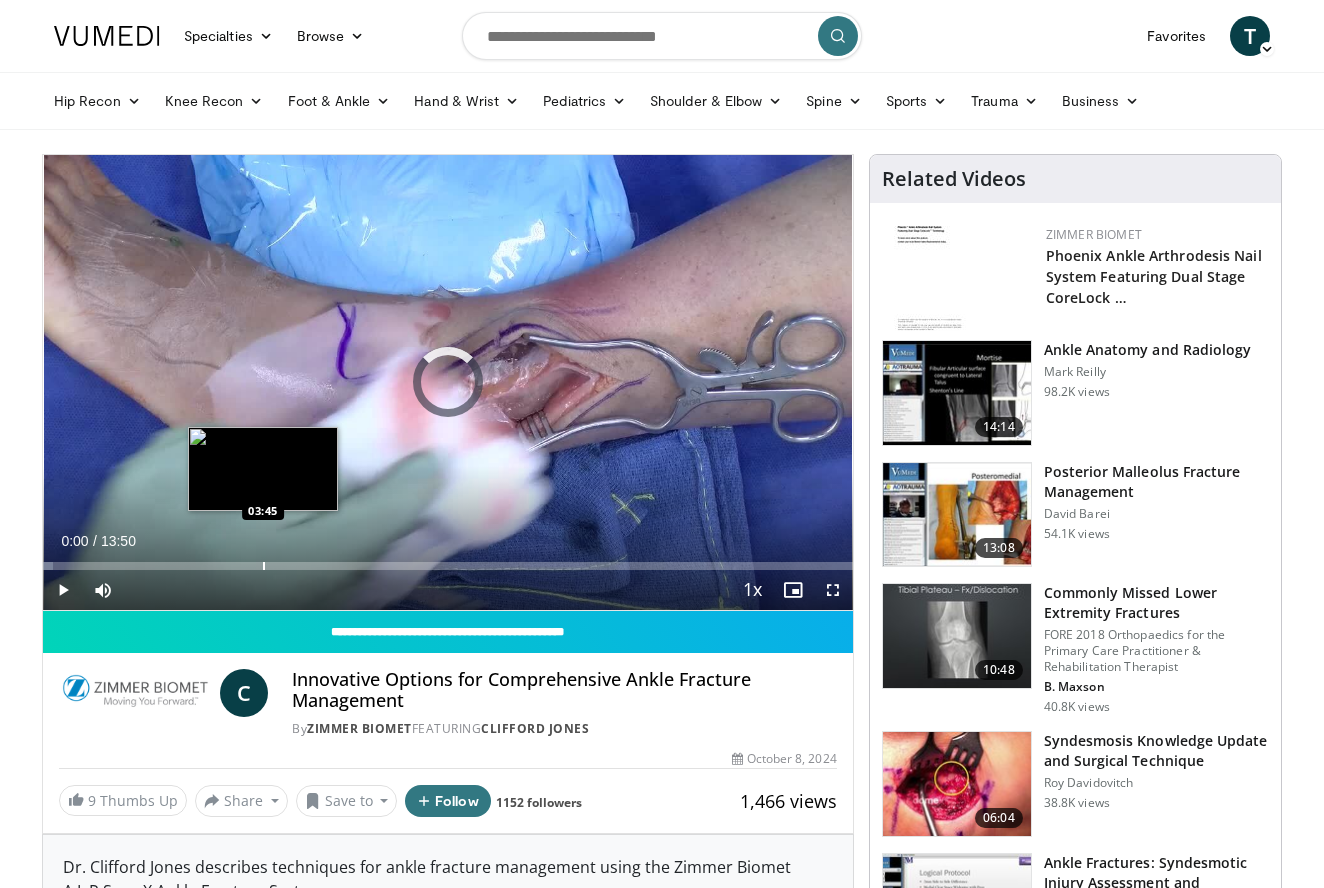 click at bounding box center [264, 566] 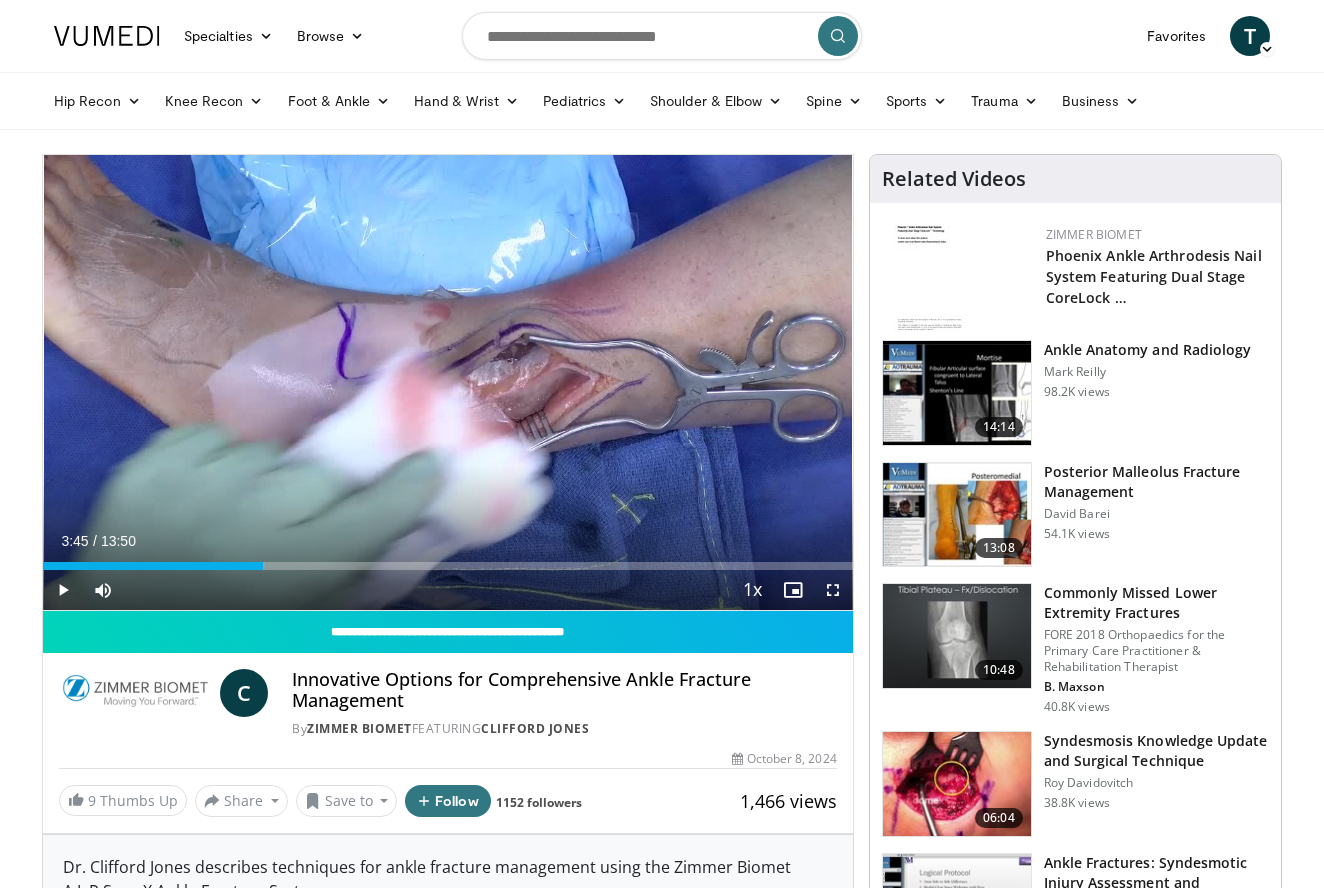click at bounding box center (63, 590) 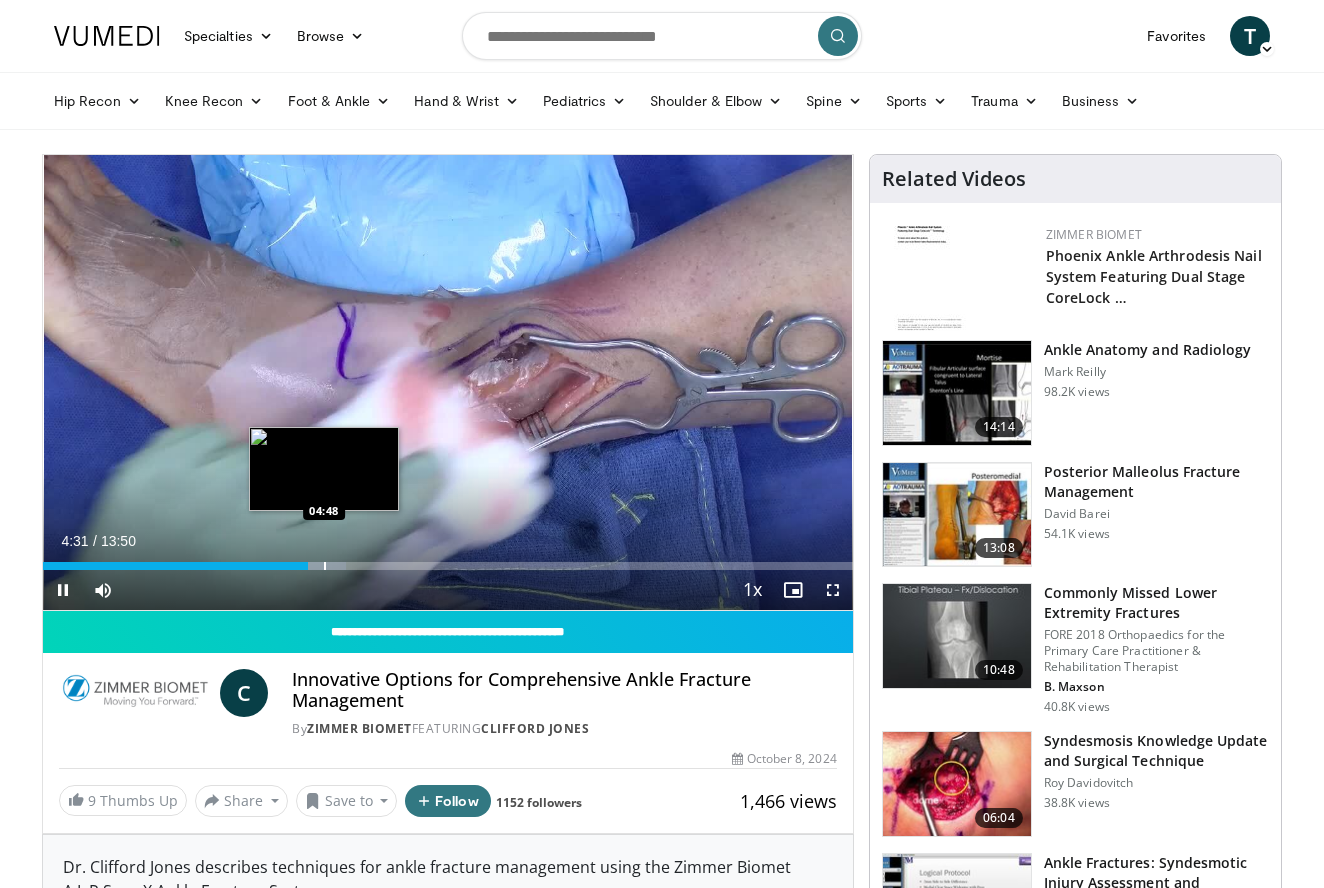 click at bounding box center (325, 566) 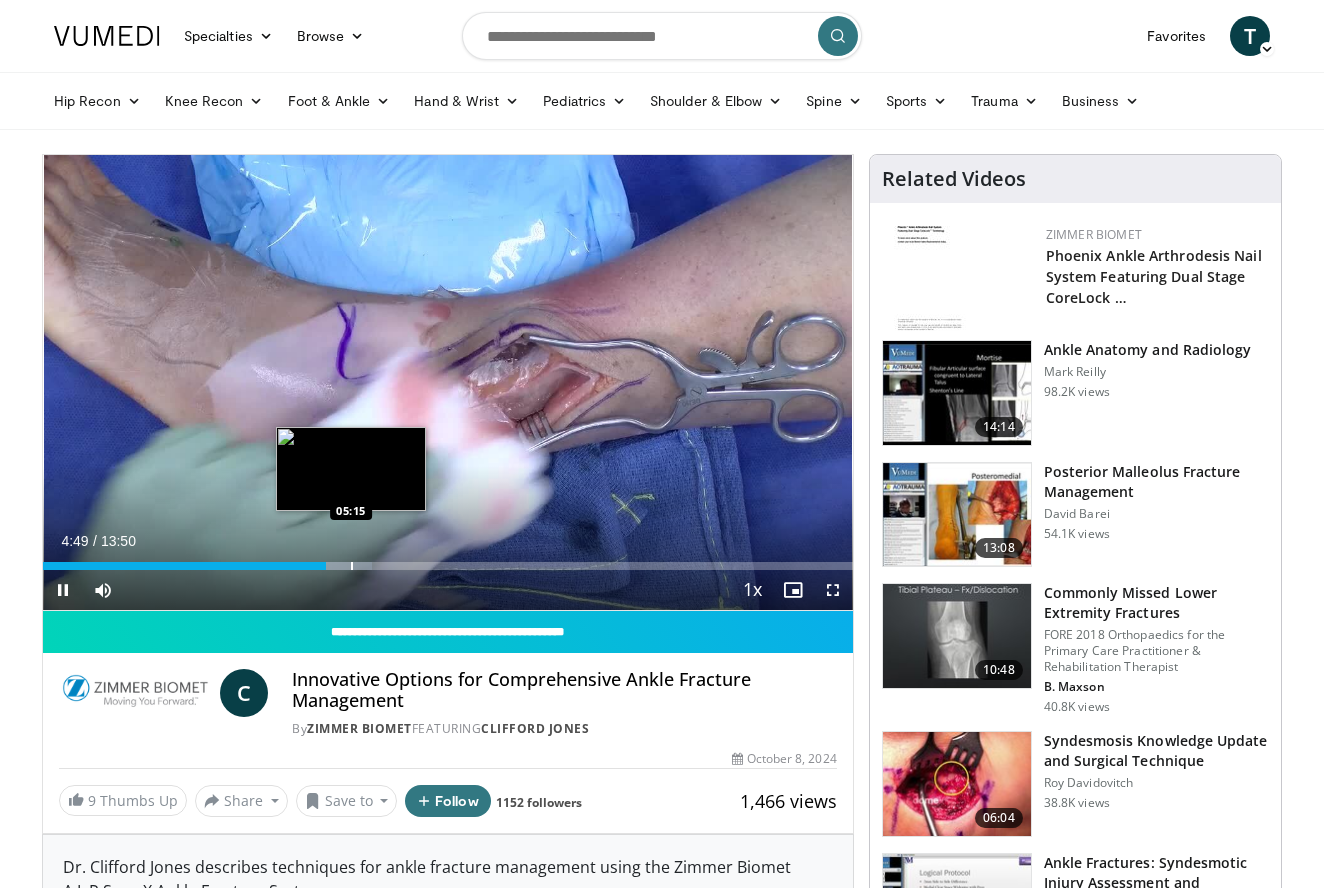 click at bounding box center (352, 566) 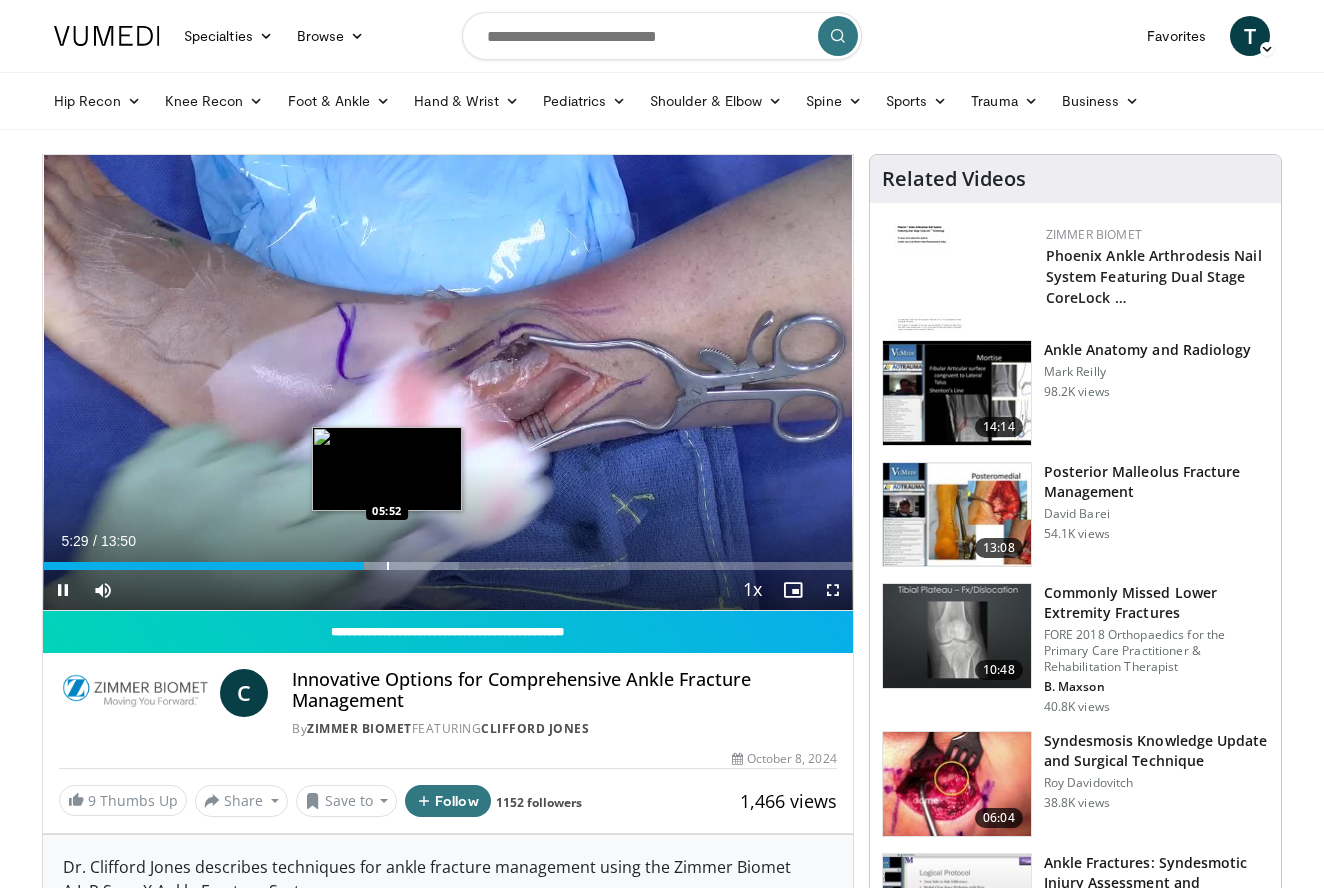 click at bounding box center (388, 566) 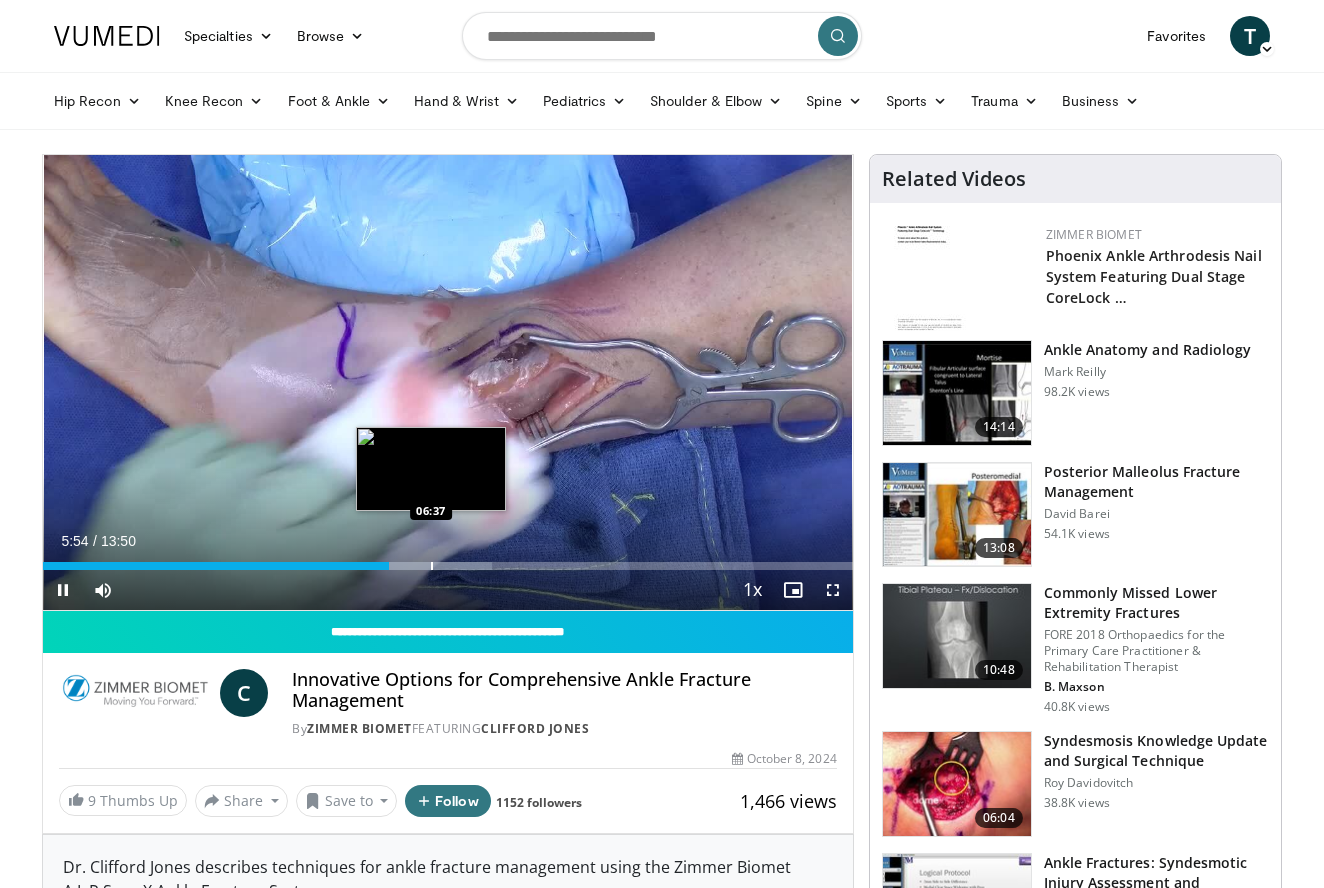 click at bounding box center [432, 566] 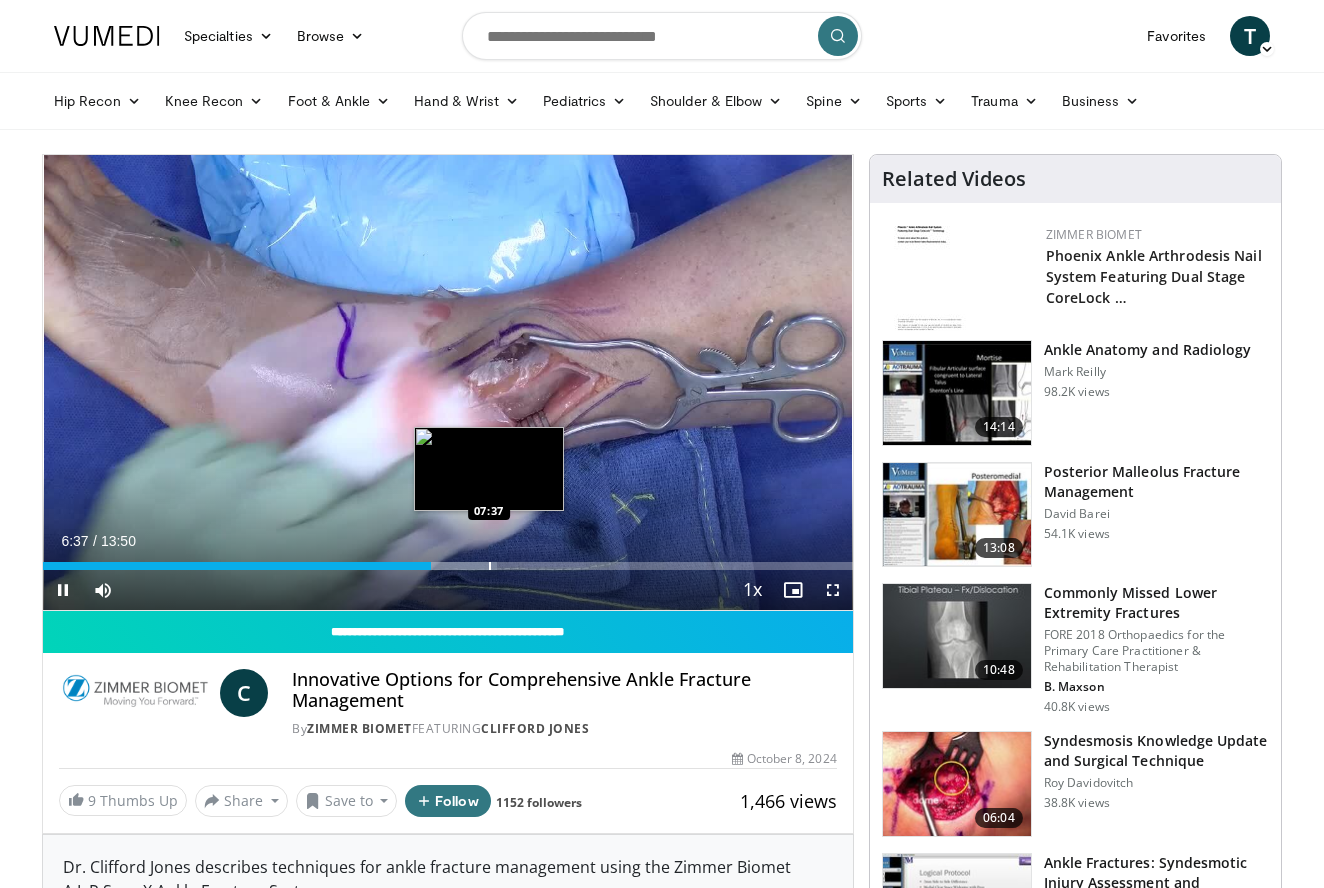 click on "Loaded :  56.13% 06:37 07:37" at bounding box center (448, 566) 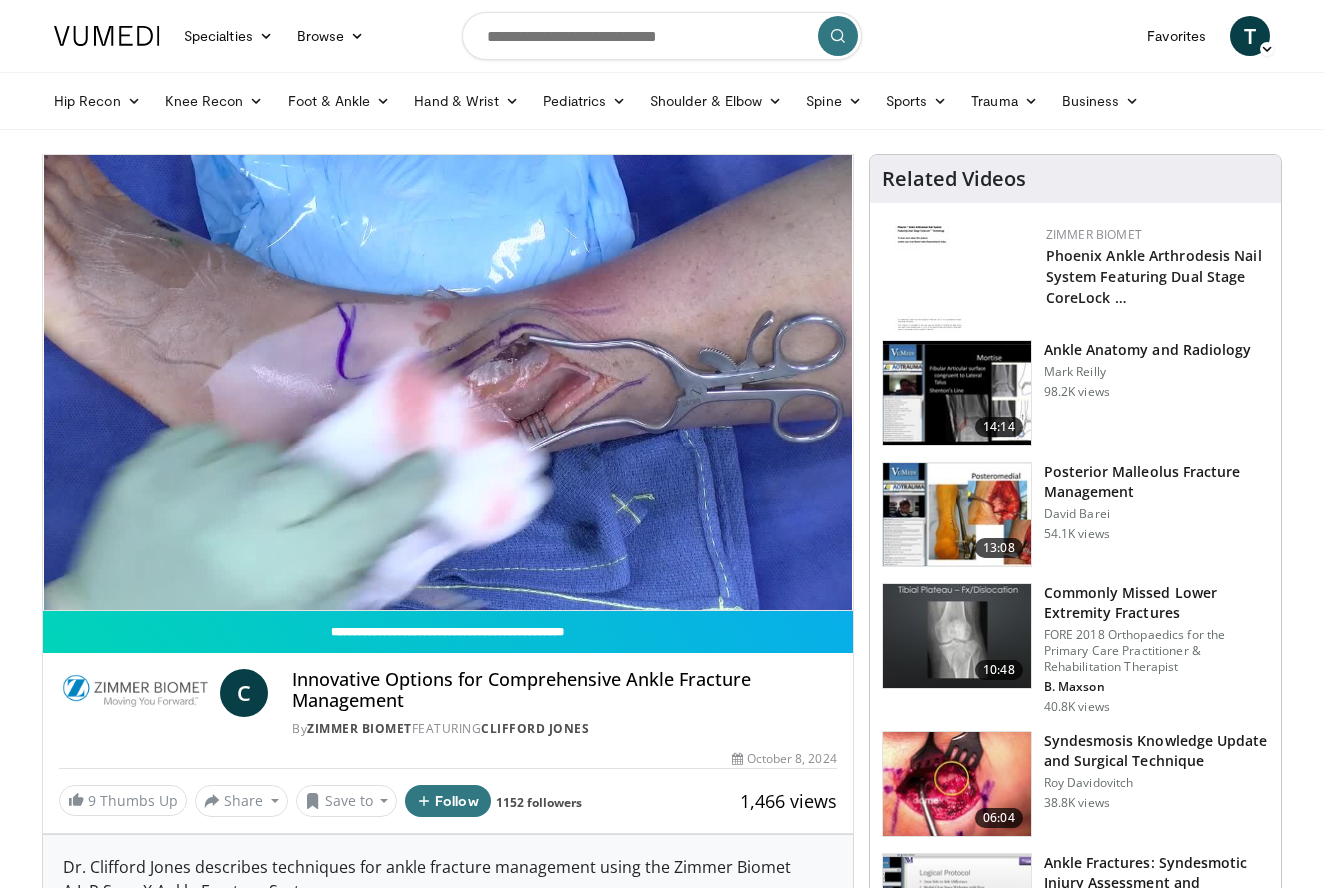 scroll, scrollTop: 0, scrollLeft: 0, axis: both 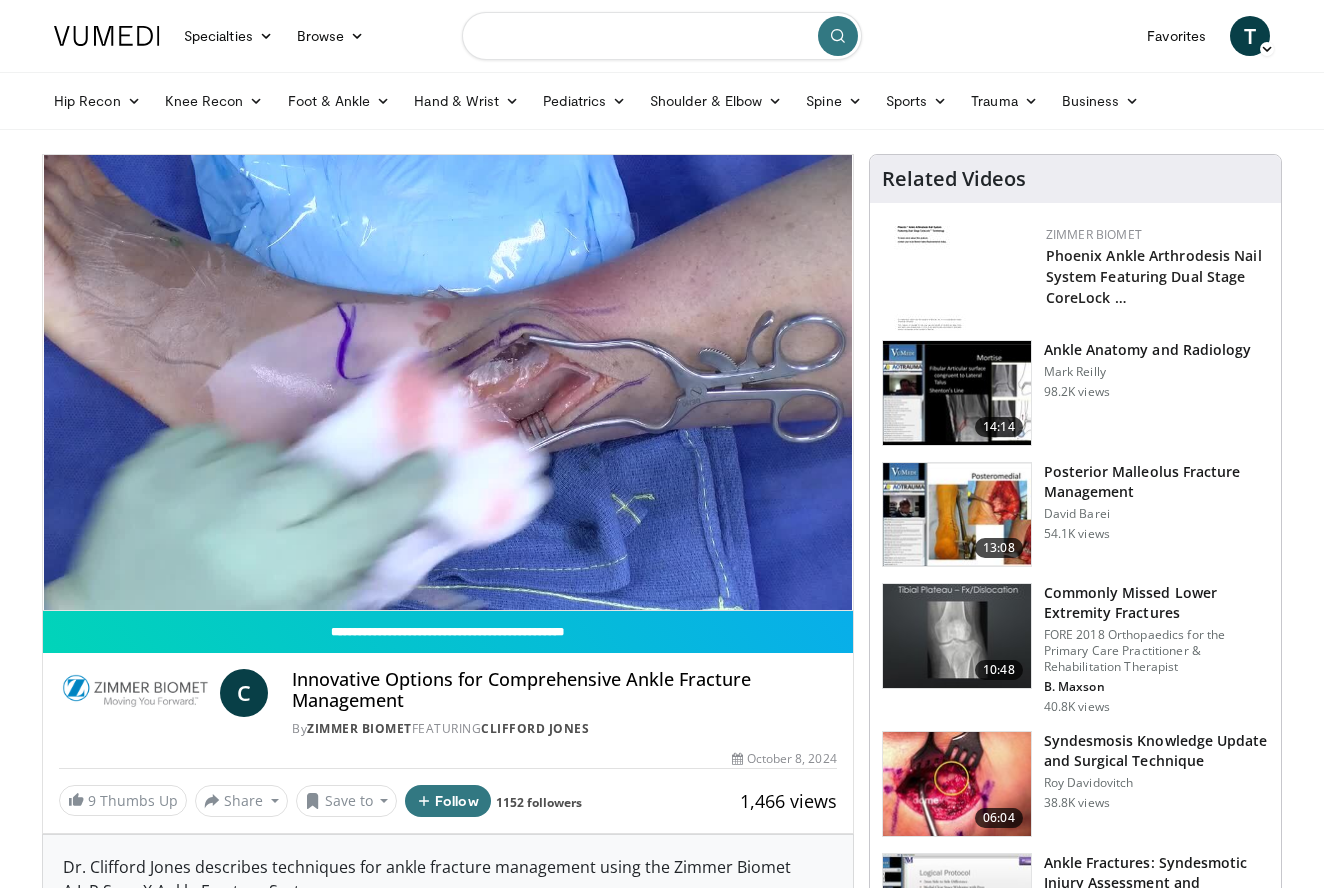click at bounding box center (662, 36) 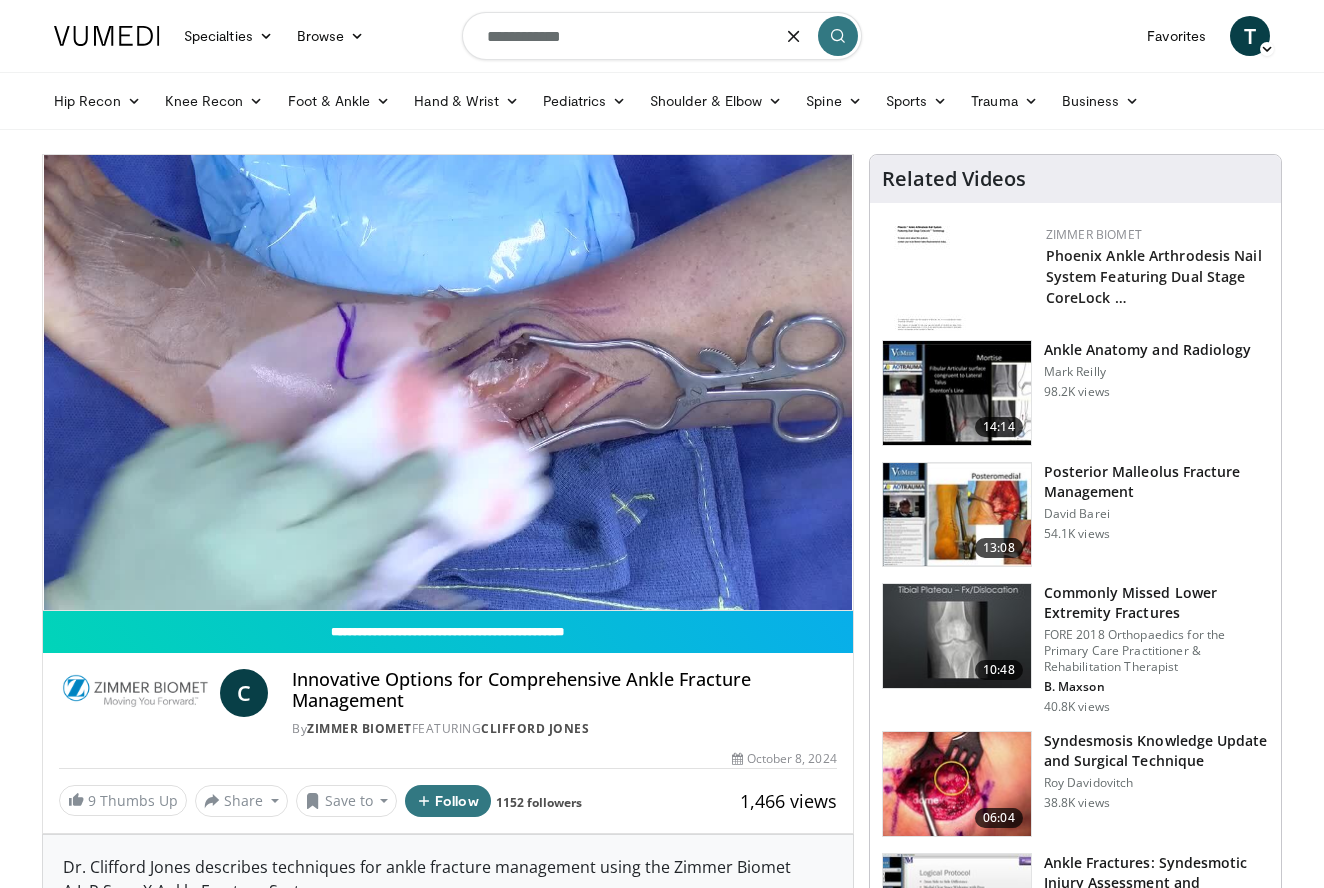 type on "**********" 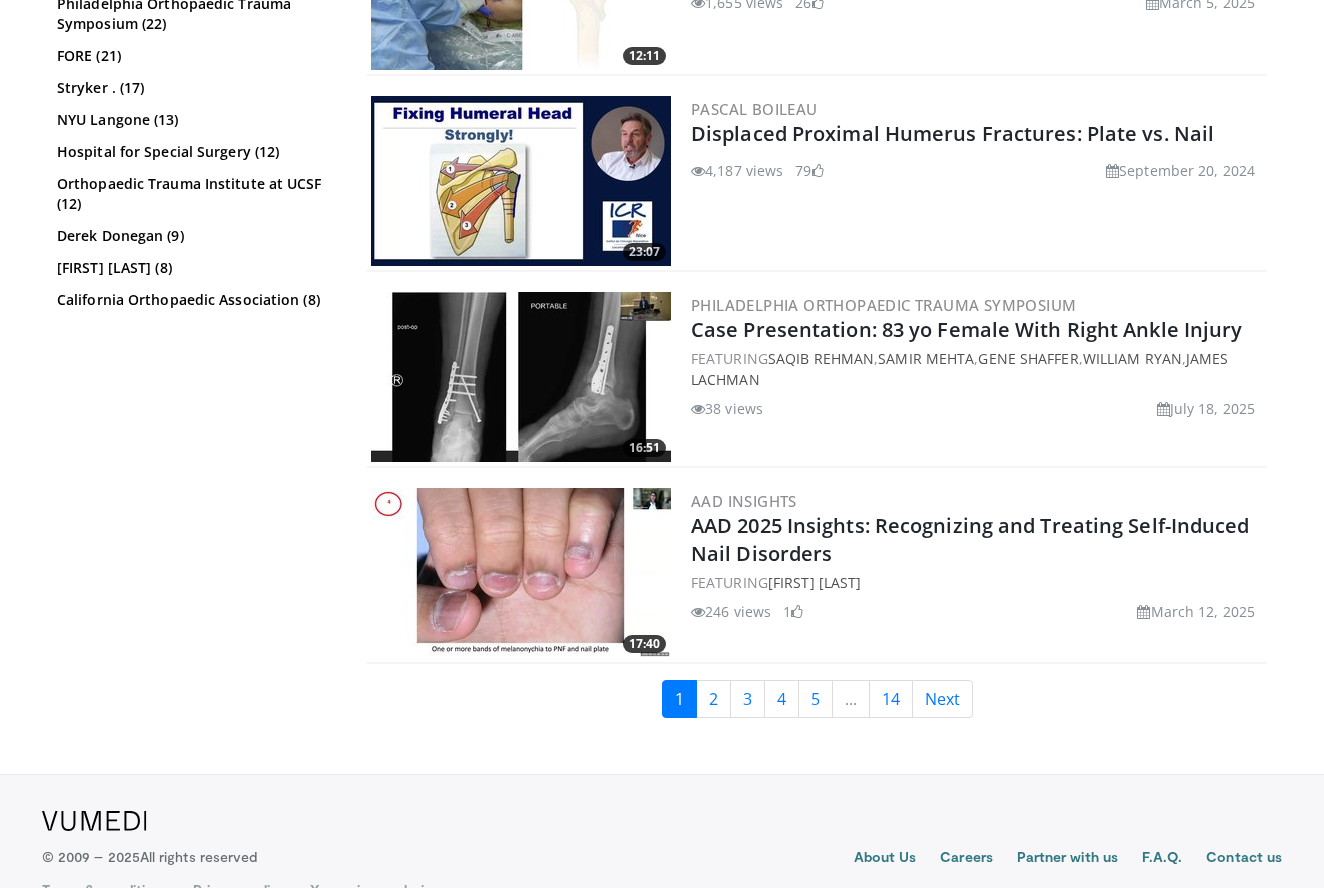 scroll, scrollTop: 4834, scrollLeft: 0, axis: vertical 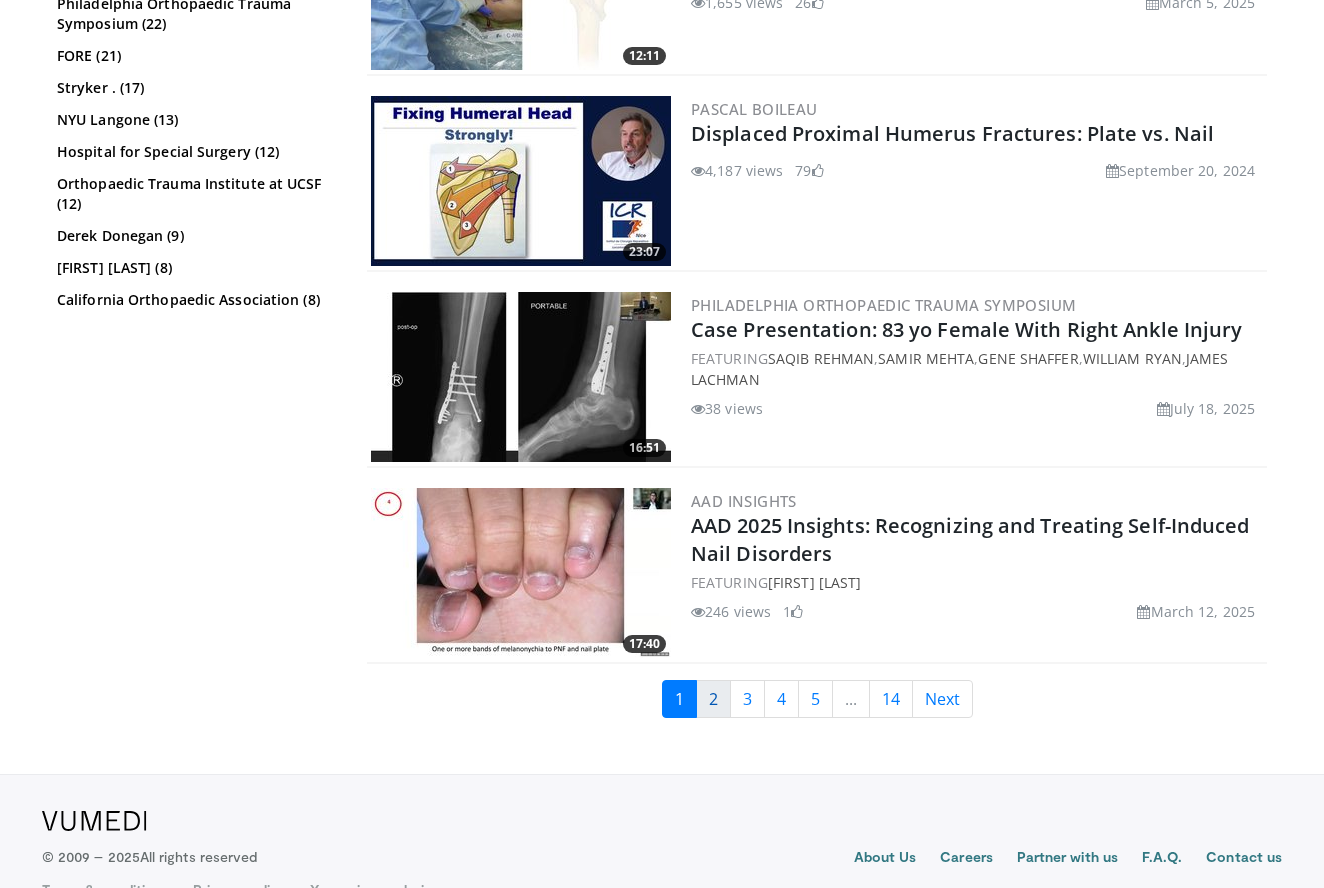 click on "2" at bounding box center [713, 699] 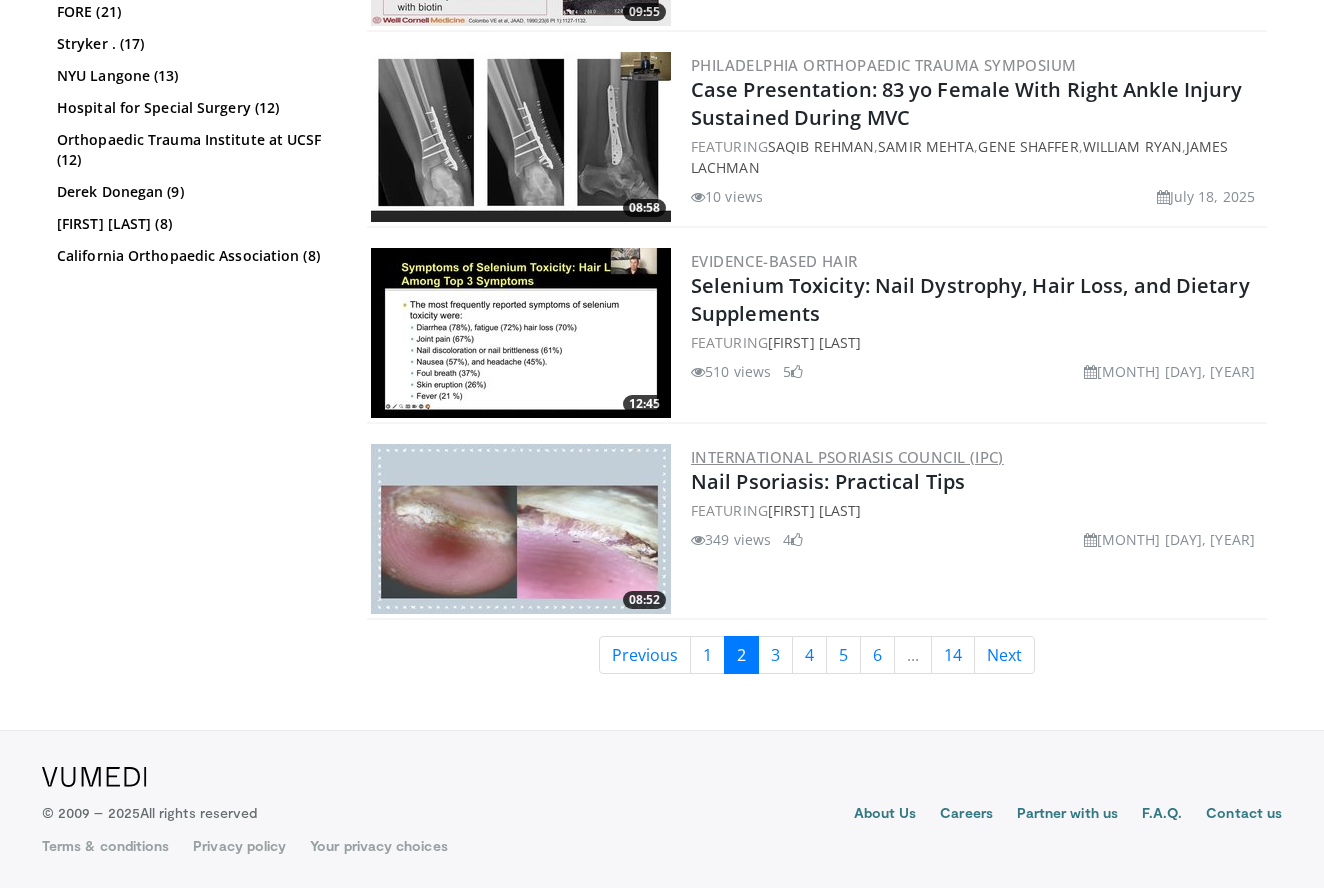 scroll, scrollTop: 4682, scrollLeft: 0, axis: vertical 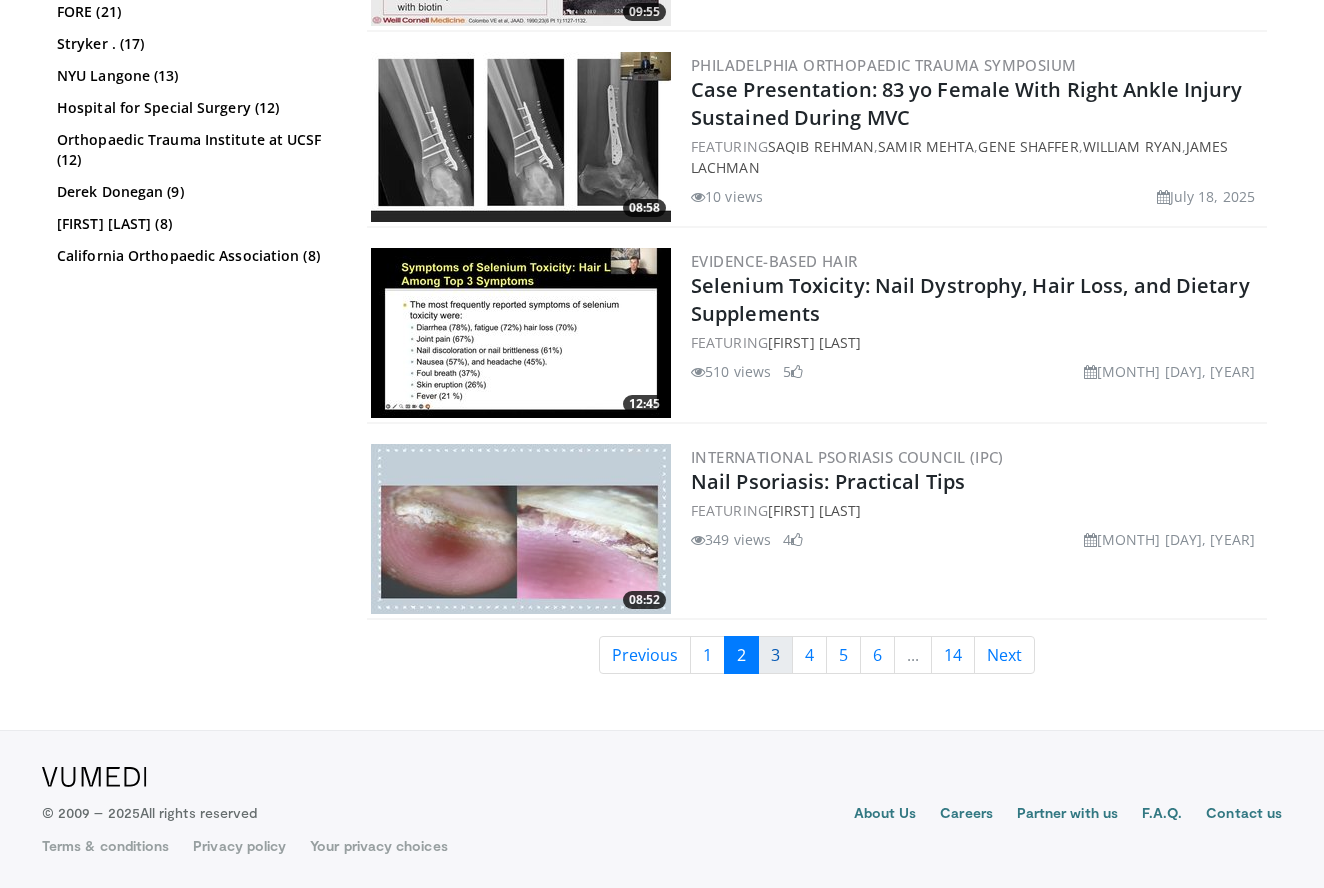 click on "3" at bounding box center (775, 655) 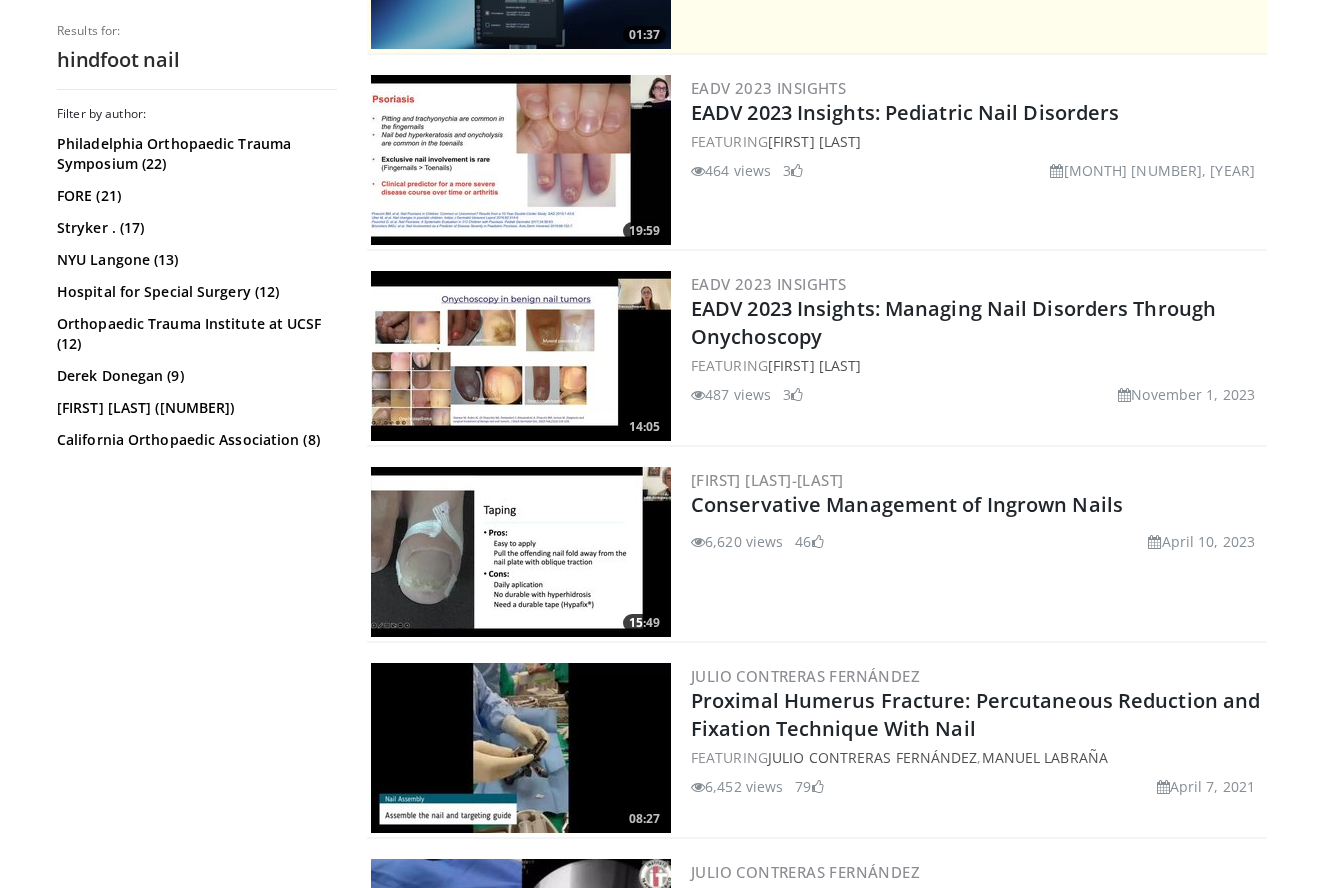 scroll, scrollTop: 474, scrollLeft: 0, axis: vertical 